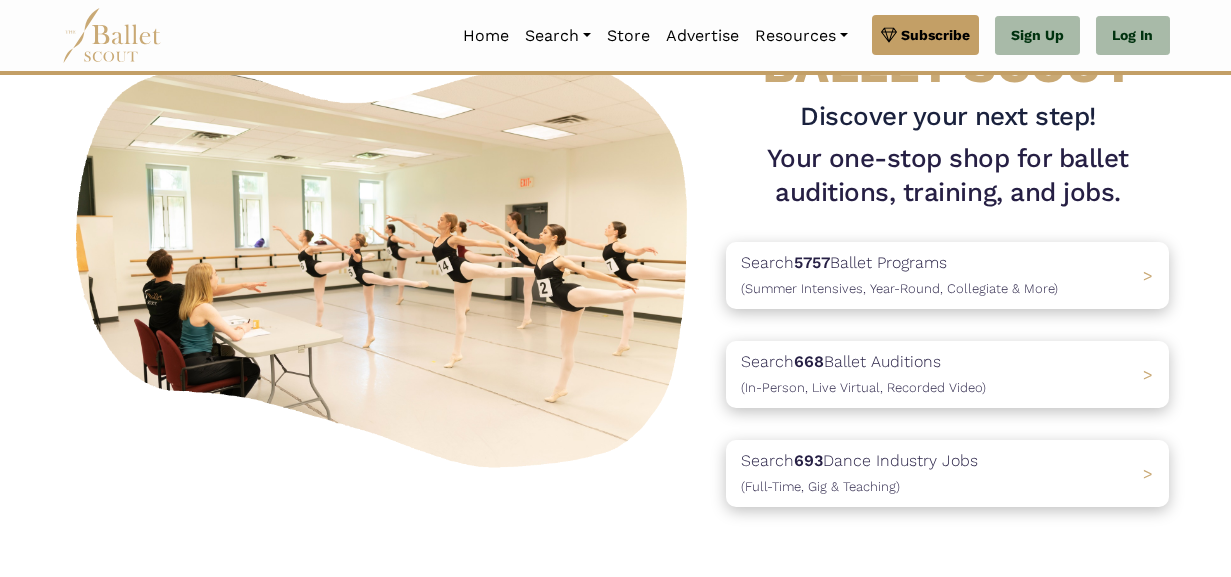 scroll, scrollTop: 0, scrollLeft: 0, axis: both 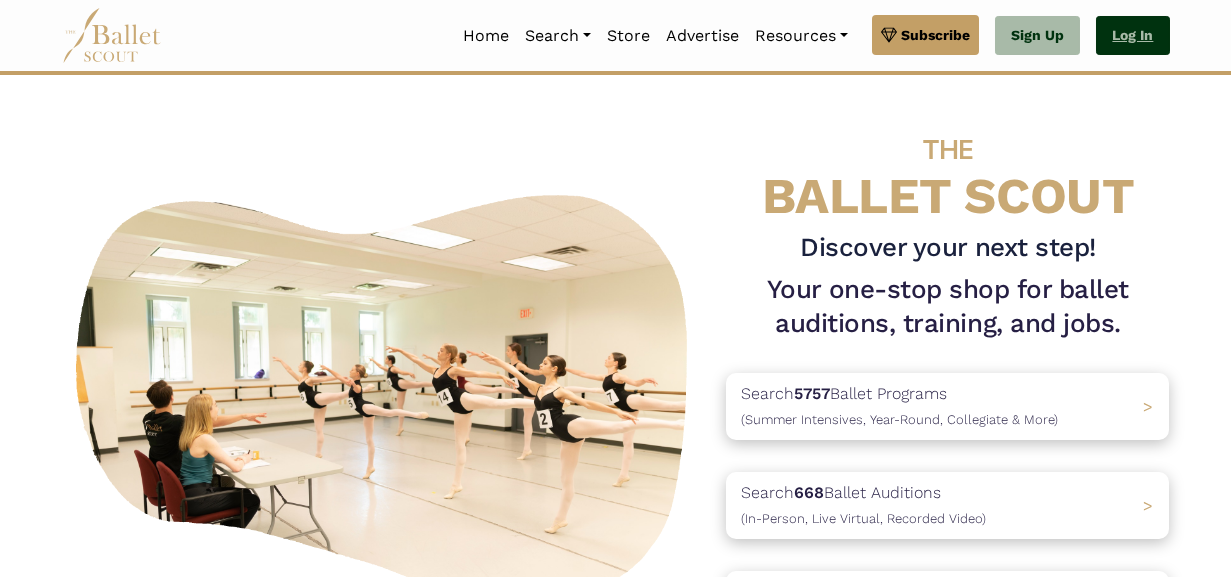 click on "Log In" at bounding box center (1132, 36) 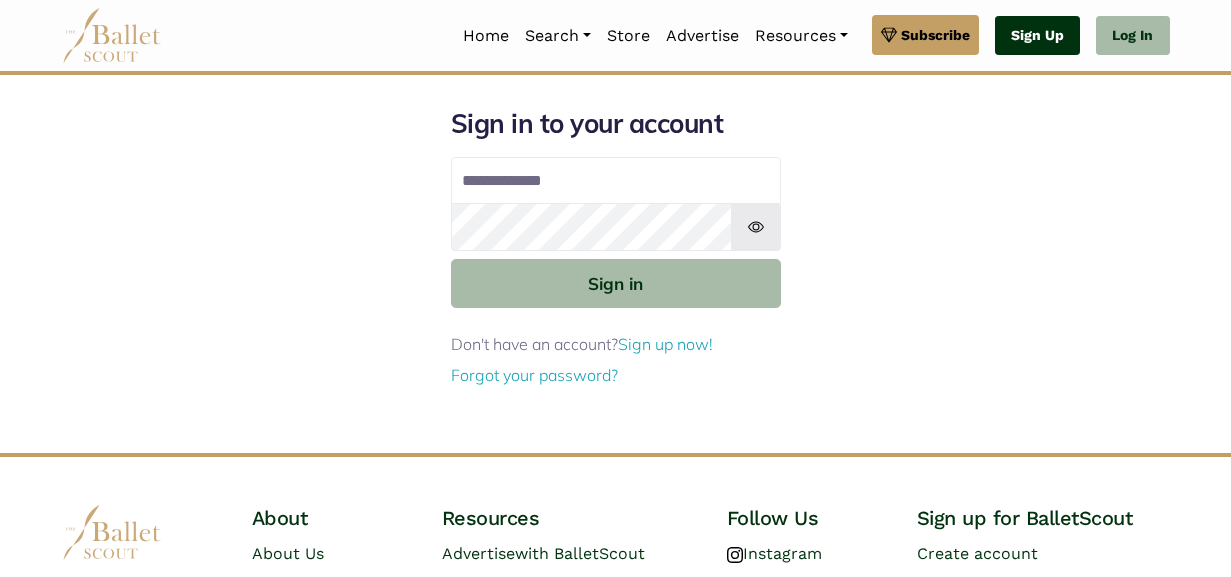 click on "Sign Up" at bounding box center [1037, 36] 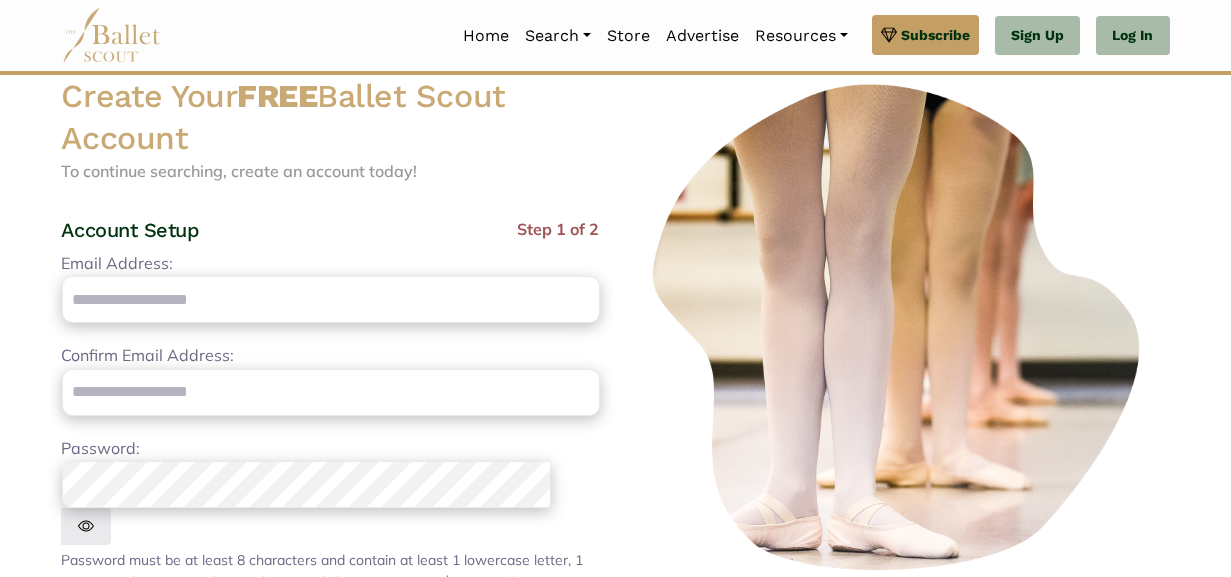 scroll, scrollTop: 137, scrollLeft: 0, axis: vertical 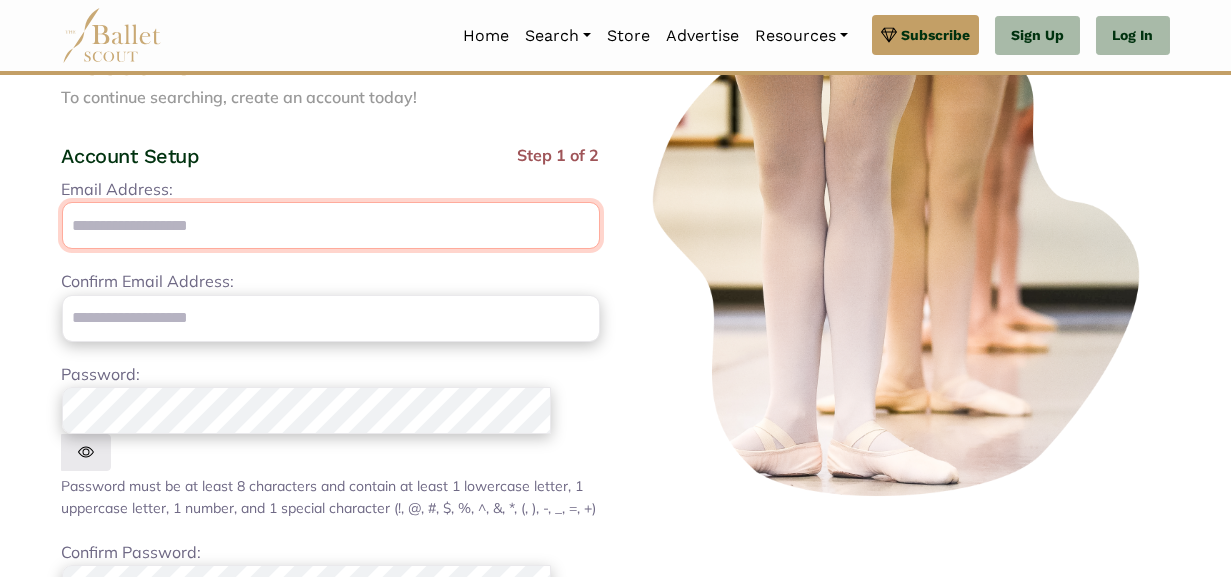 click on "Email Address:" at bounding box center [331, 225] 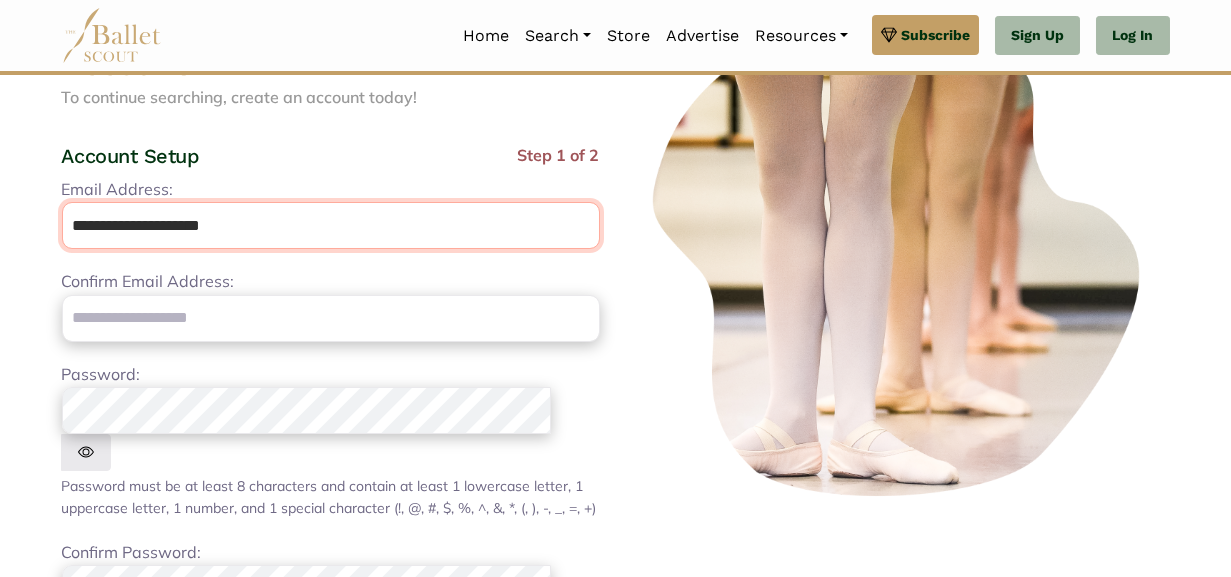 click on "**********" at bounding box center (331, 225) 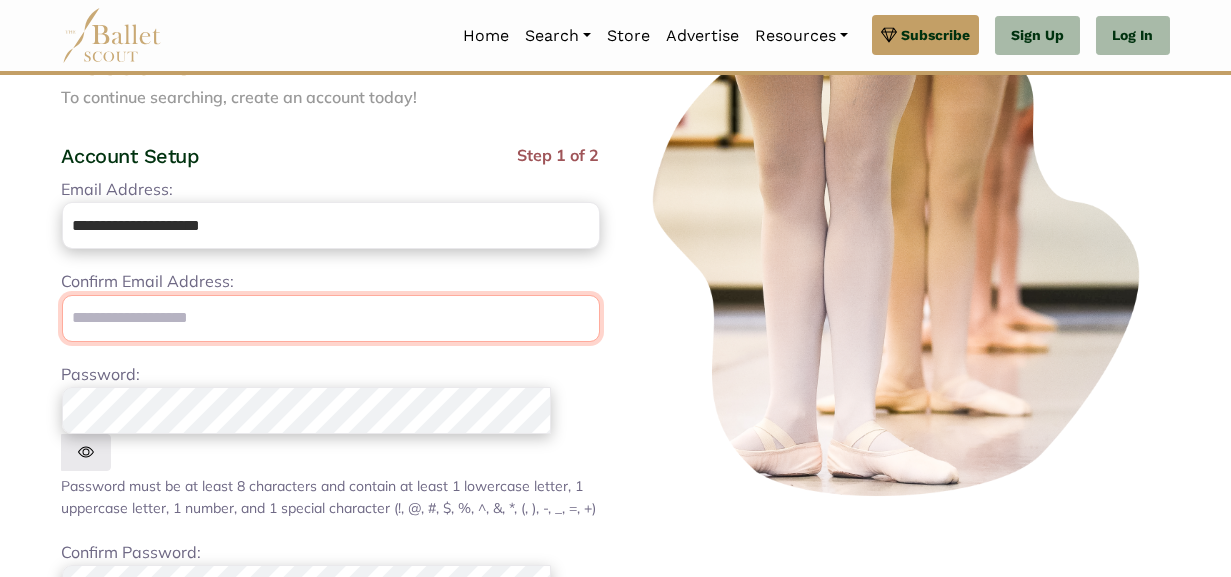 click at bounding box center [331, 318] 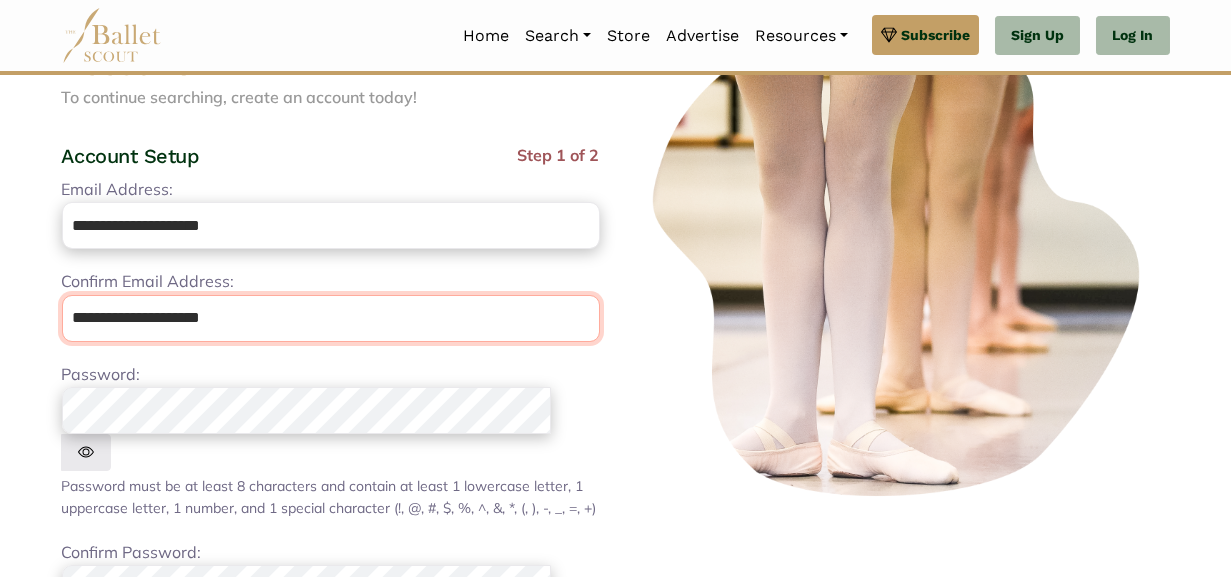 type on "**********" 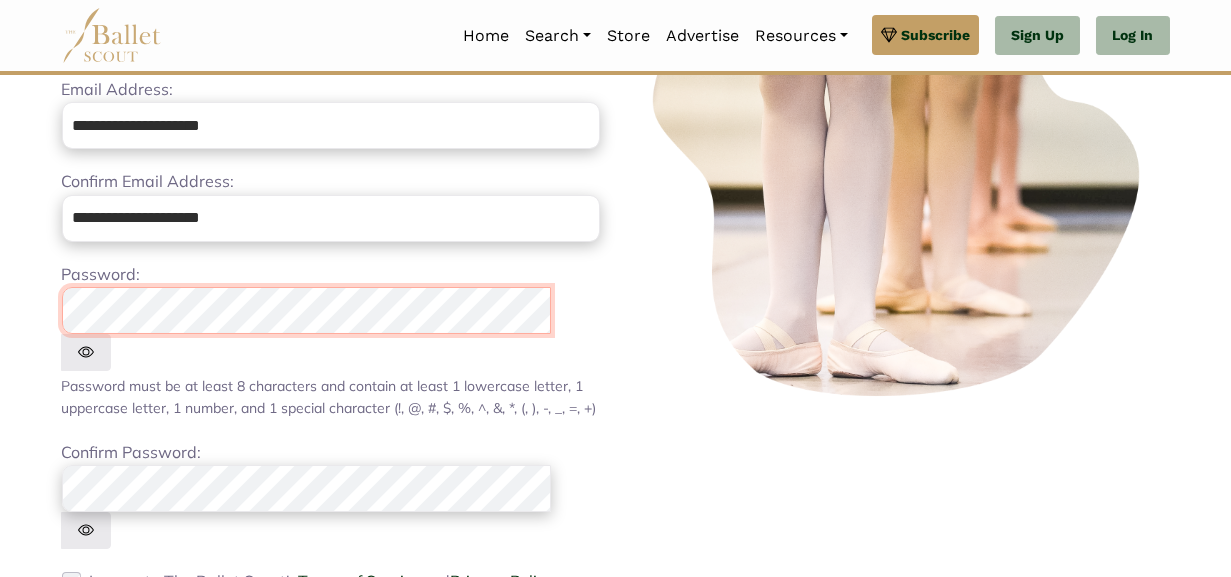 scroll, scrollTop: 238, scrollLeft: 0, axis: vertical 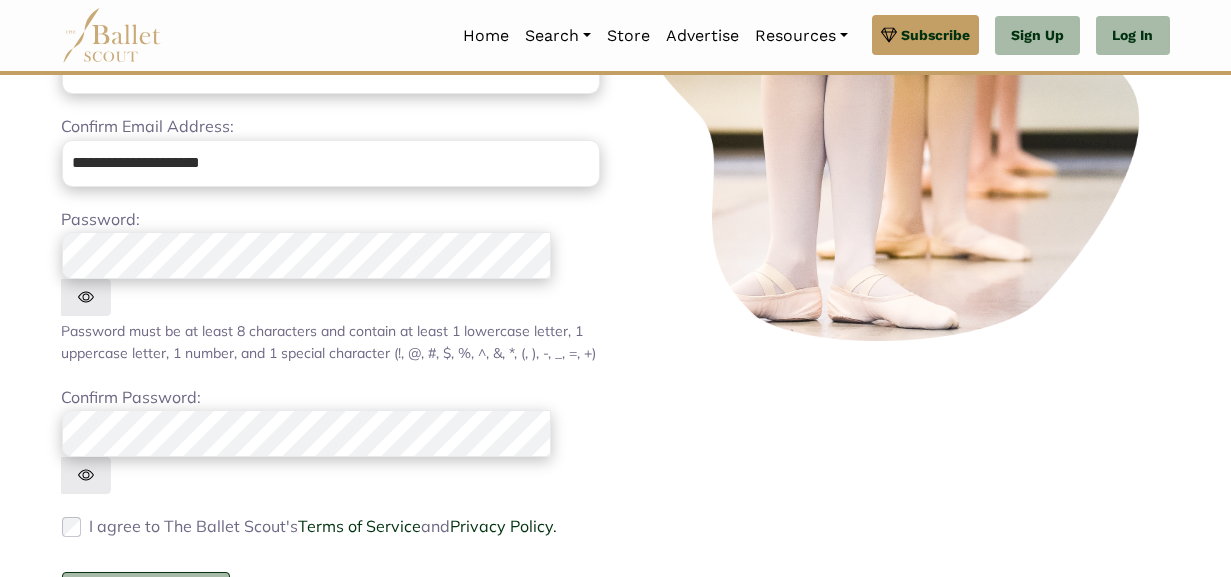 click on "Proceed to Step 2" at bounding box center (146, 595) 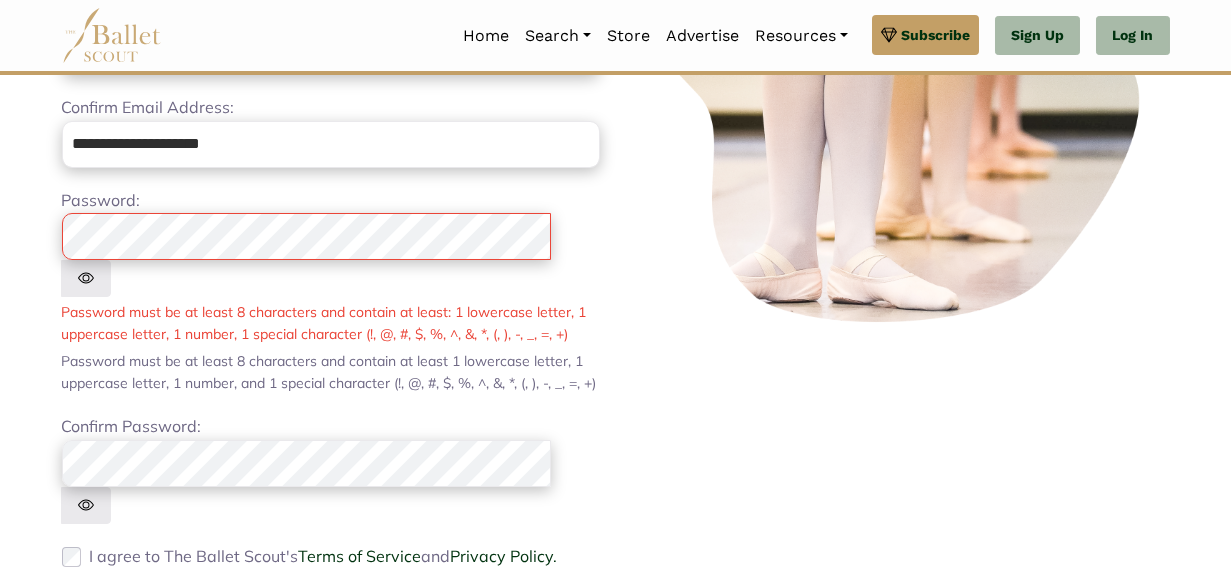 scroll, scrollTop: 315, scrollLeft: 0, axis: vertical 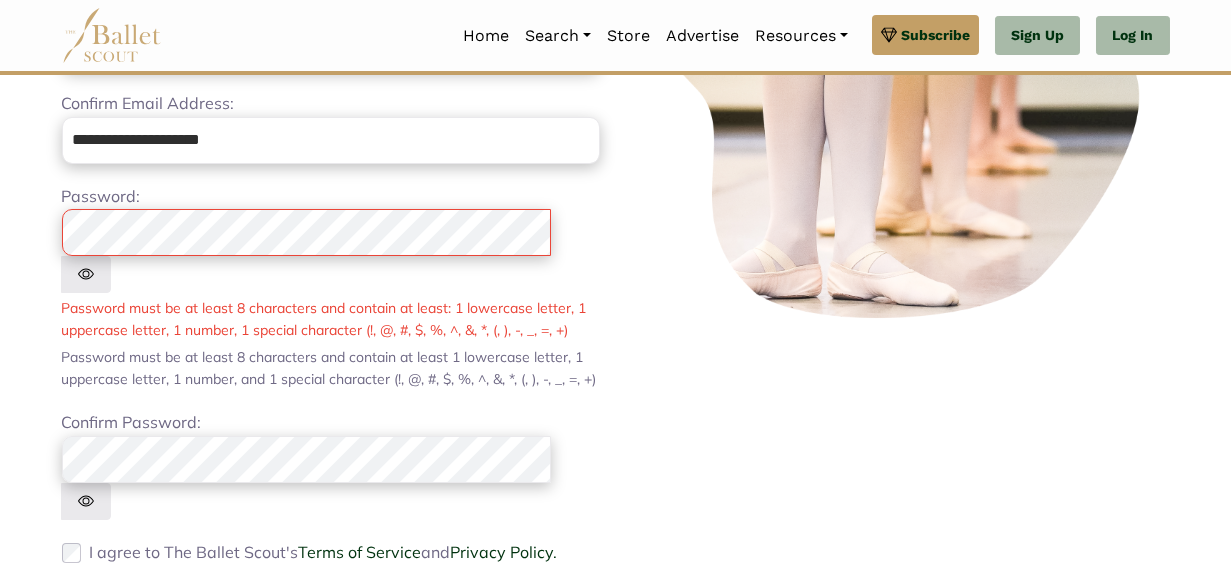click on "Proceed to Step 2" at bounding box center (146, 620) 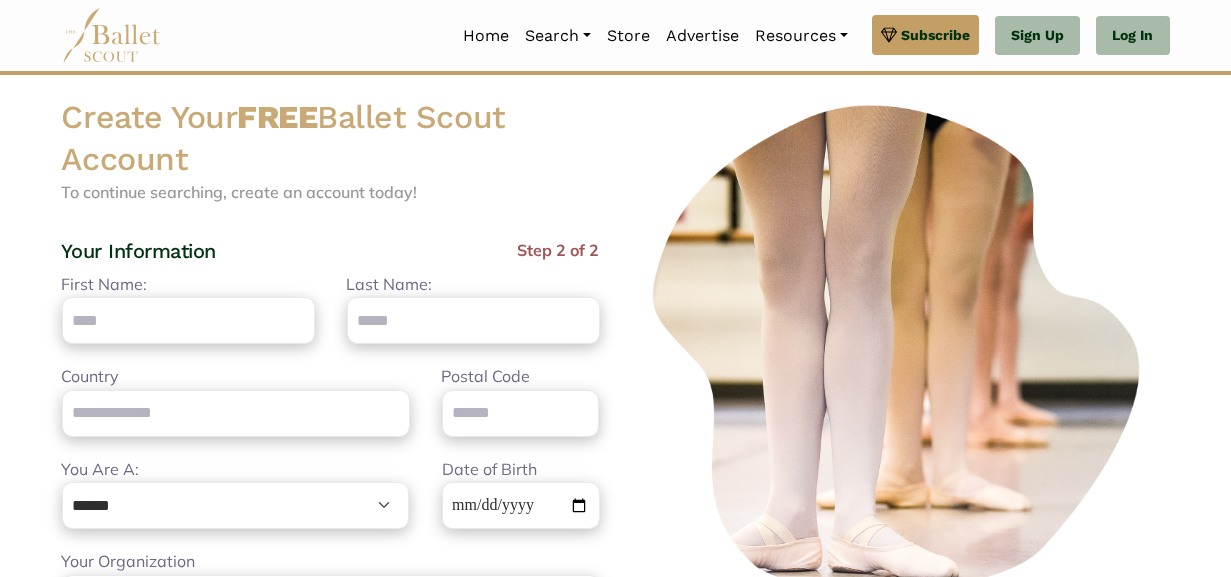 scroll, scrollTop: 51, scrollLeft: 0, axis: vertical 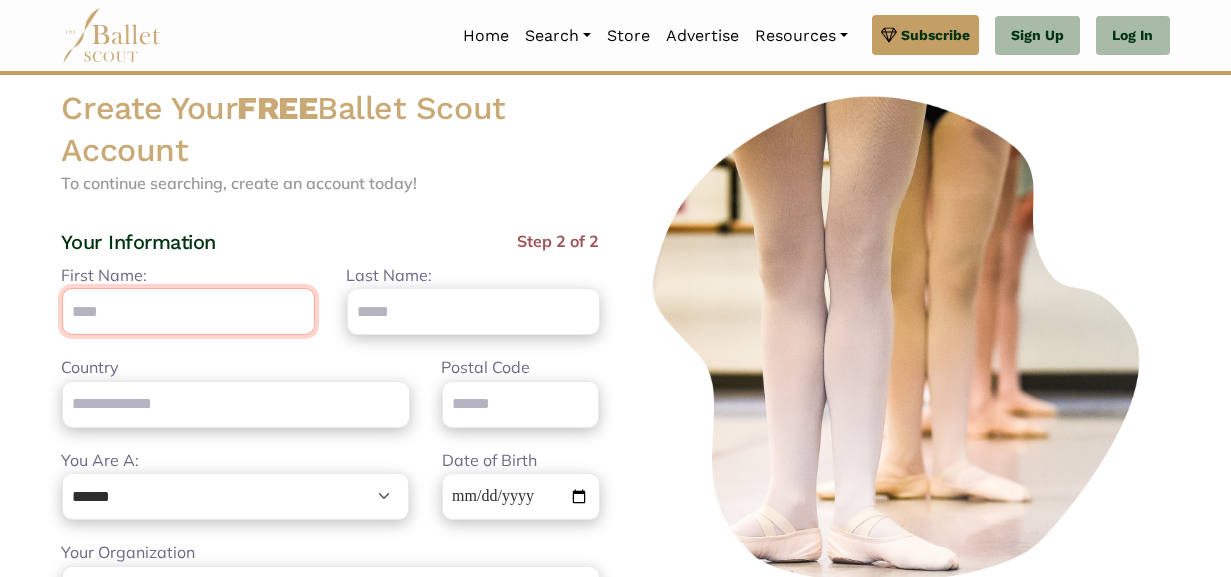 click on "First Name:" at bounding box center (188, 311) 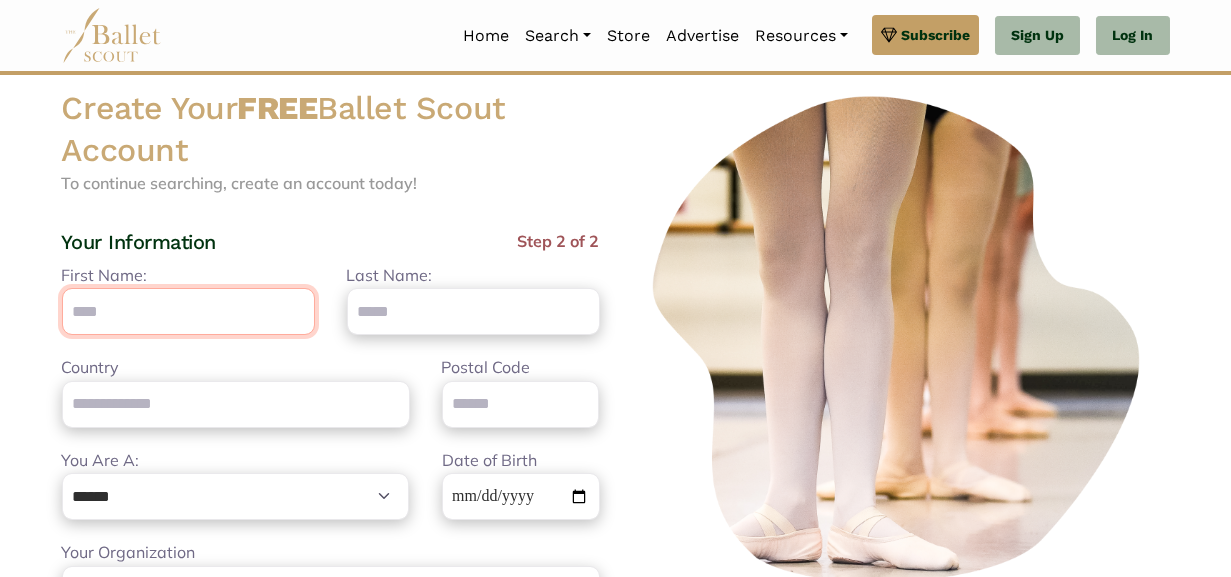 type on "*******" 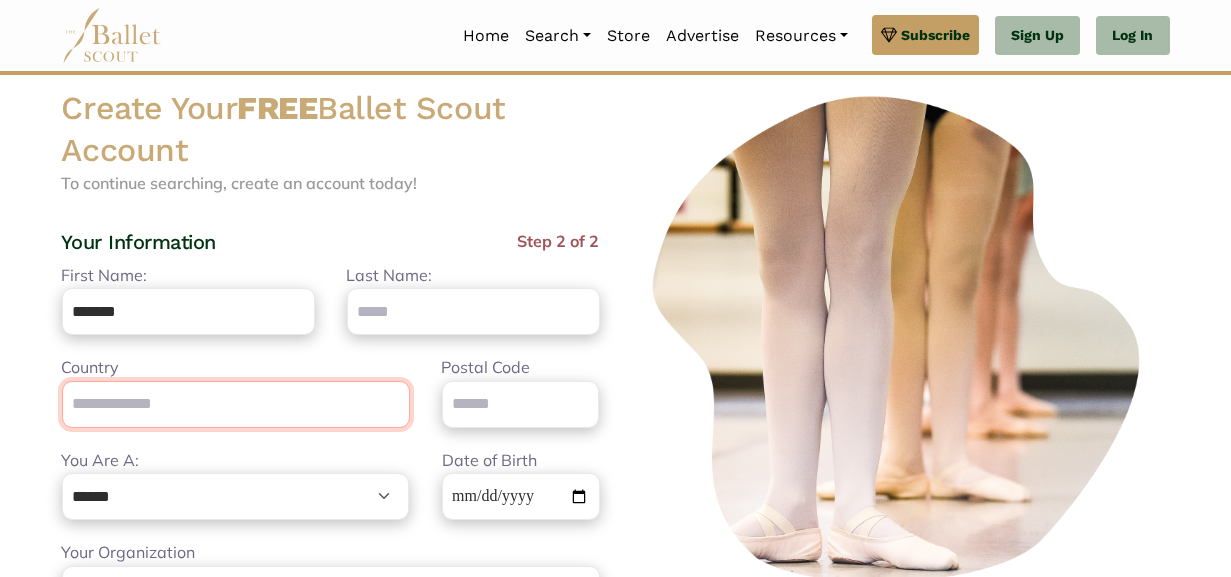 type on "**********" 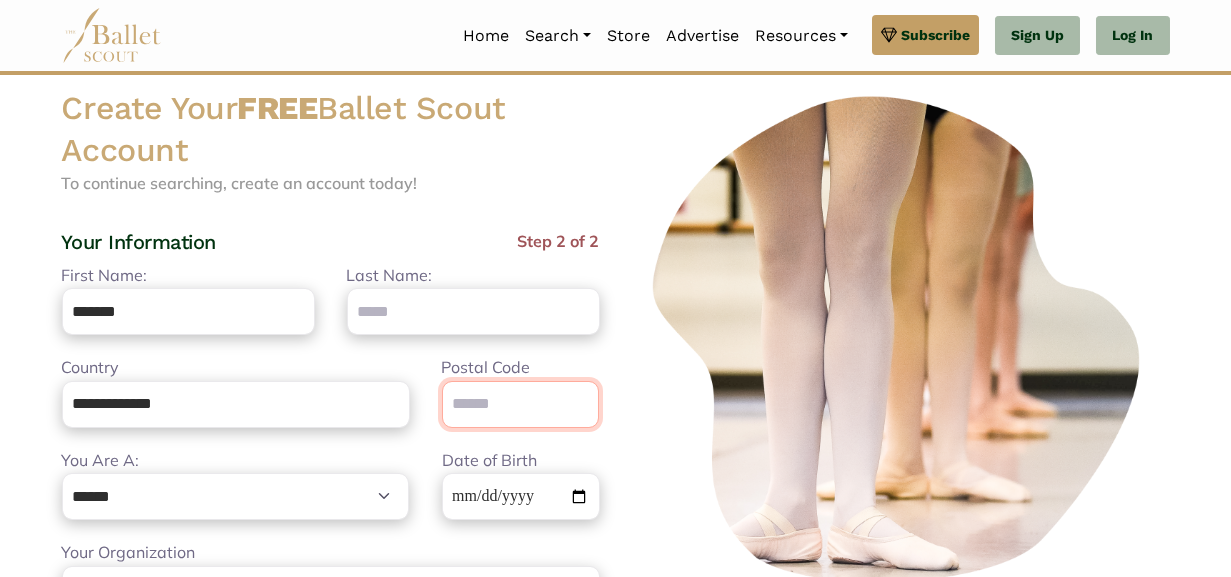 type on "*****" 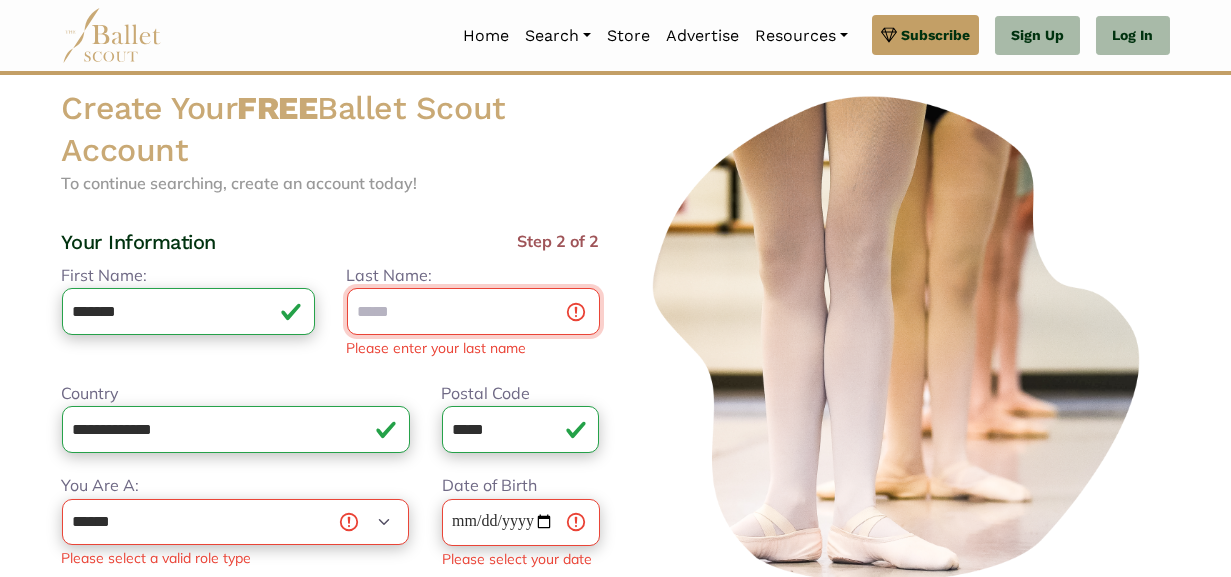 click on "Last Name:" at bounding box center (473, 311) 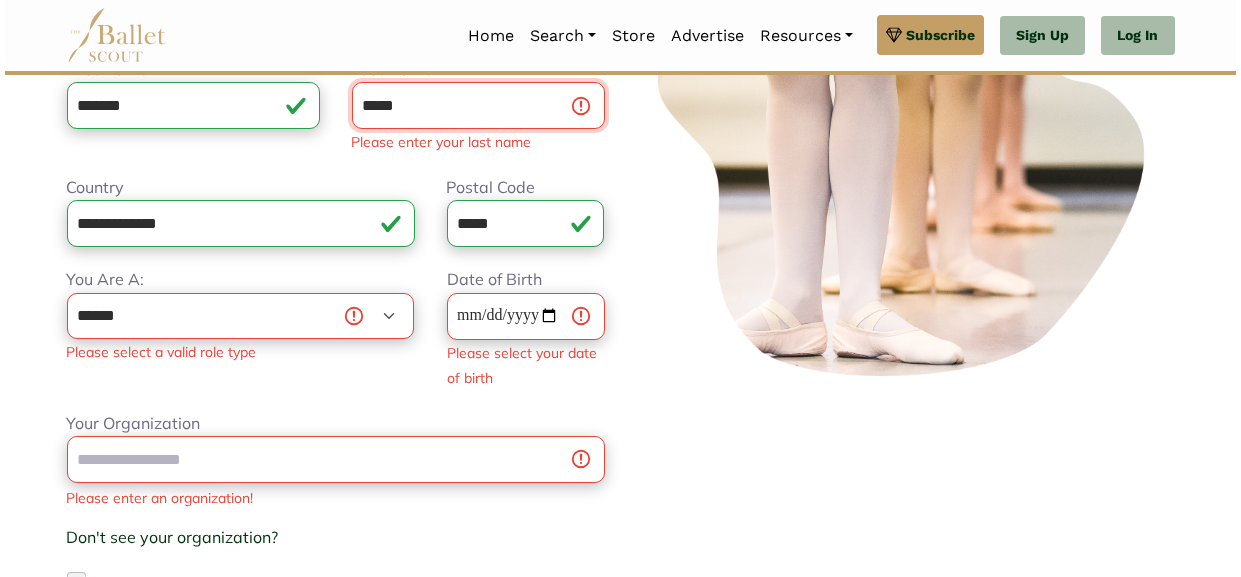 scroll, scrollTop: 269, scrollLeft: 0, axis: vertical 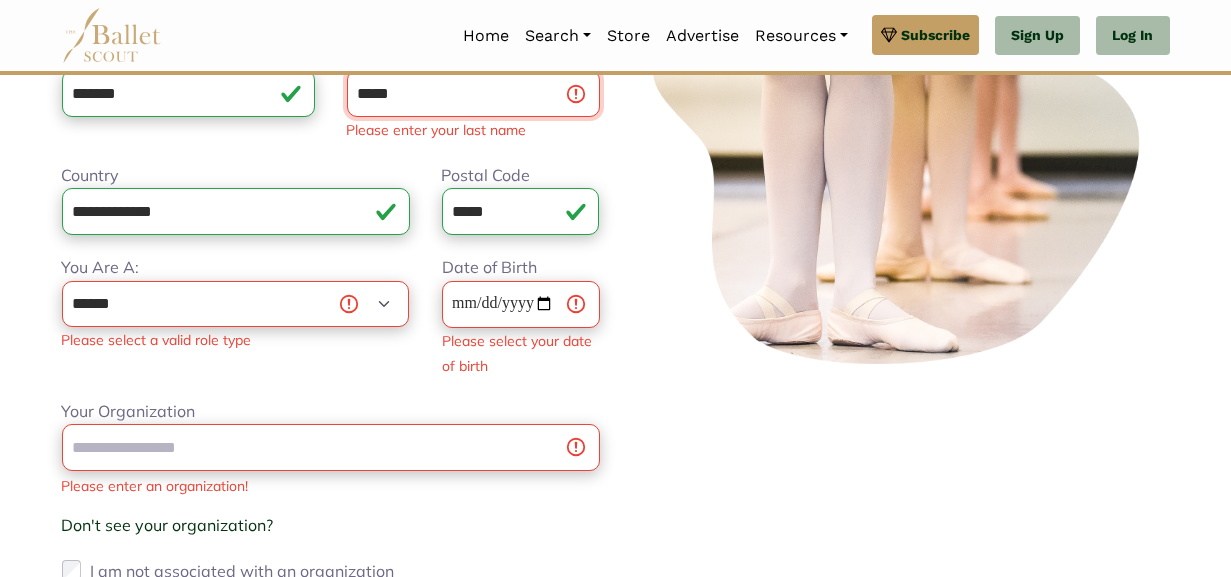 type on "*****" 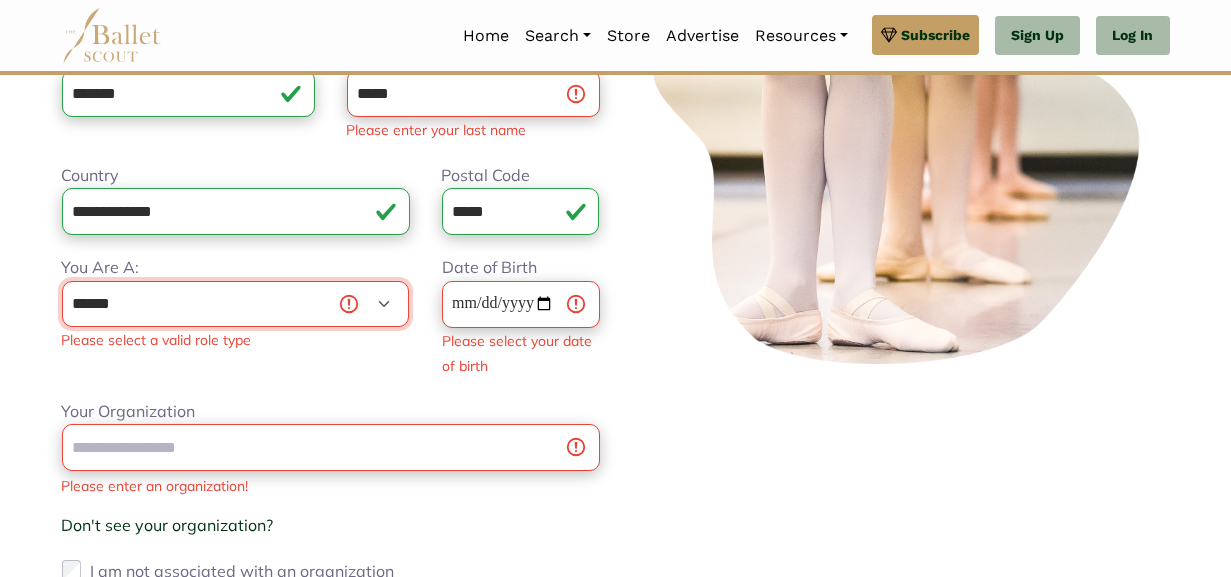 click on "**********" at bounding box center [236, 317] 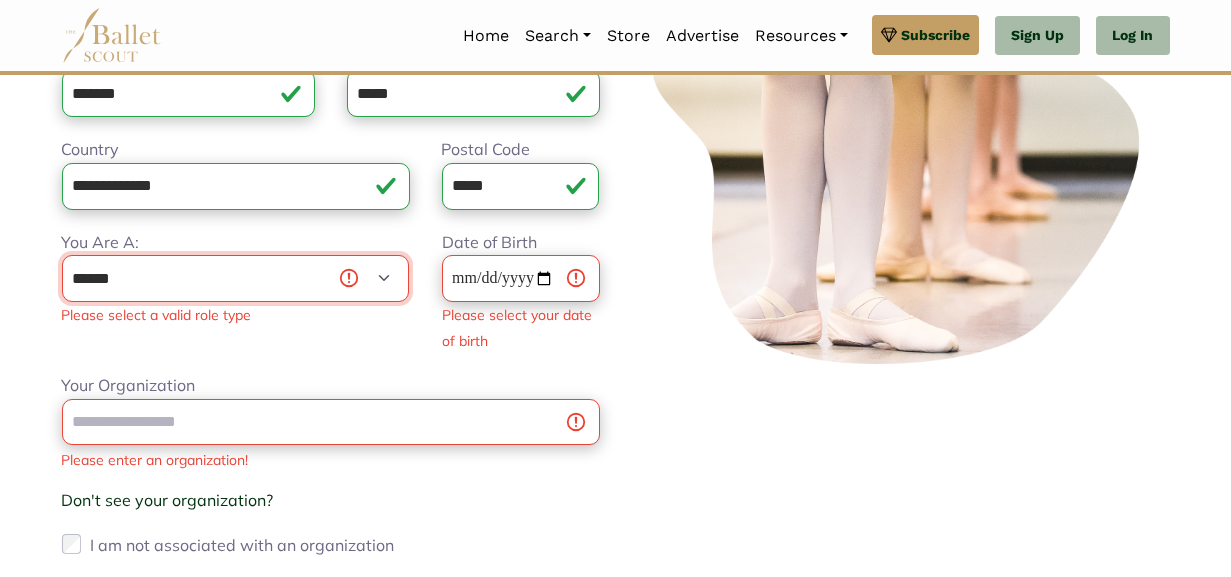 select on "*" 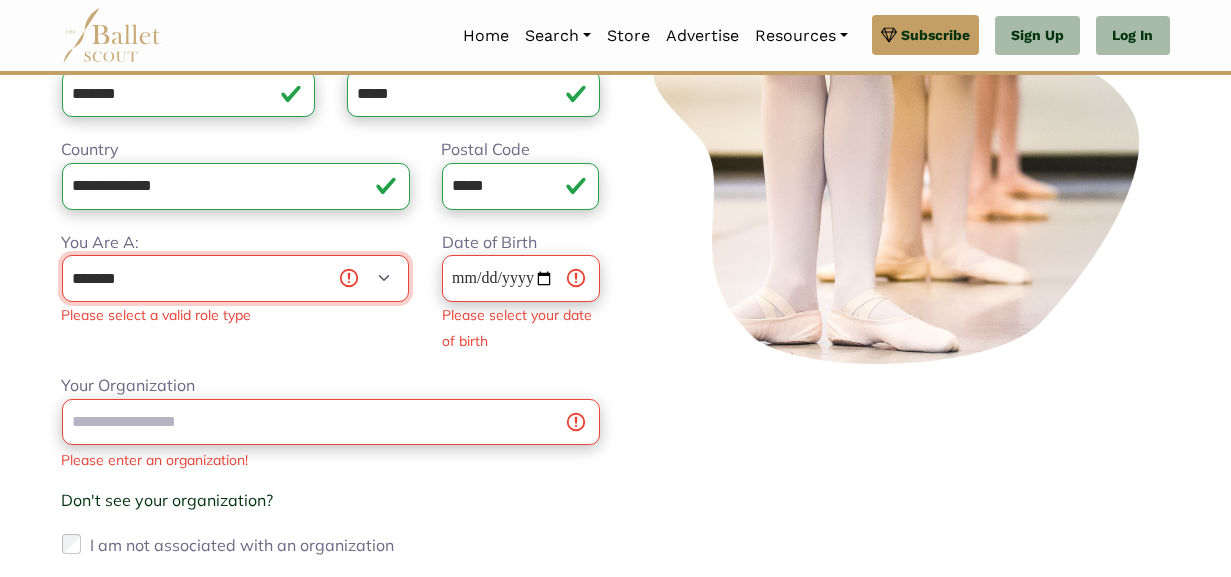 click on "**********" at bounding box center [236, 278] 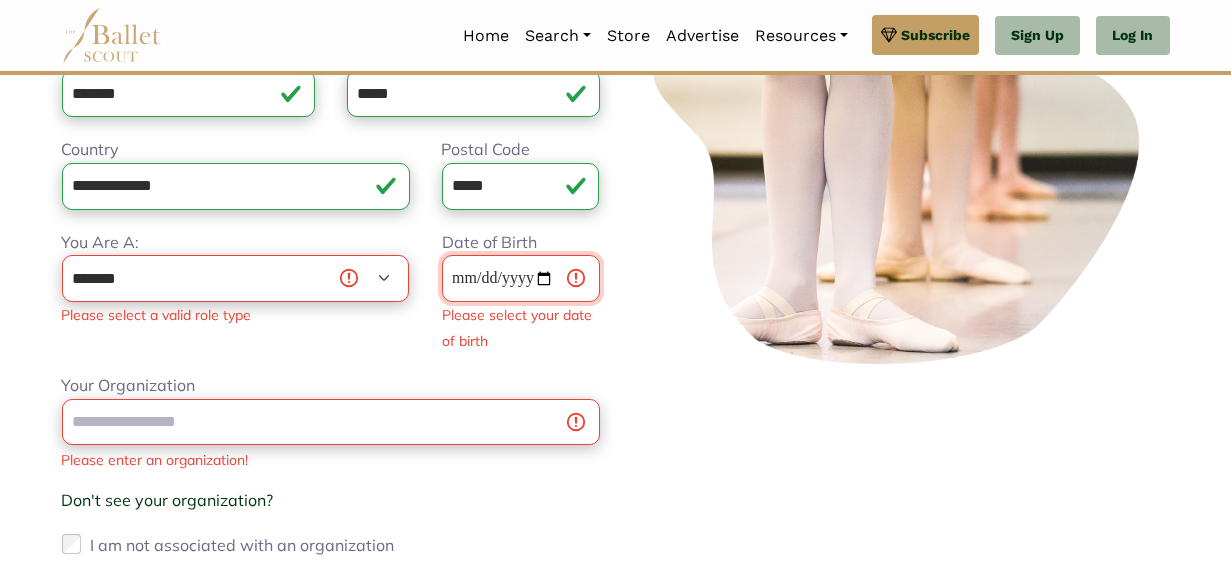 click on "Date of Birth" at bounding box center [521, 278] 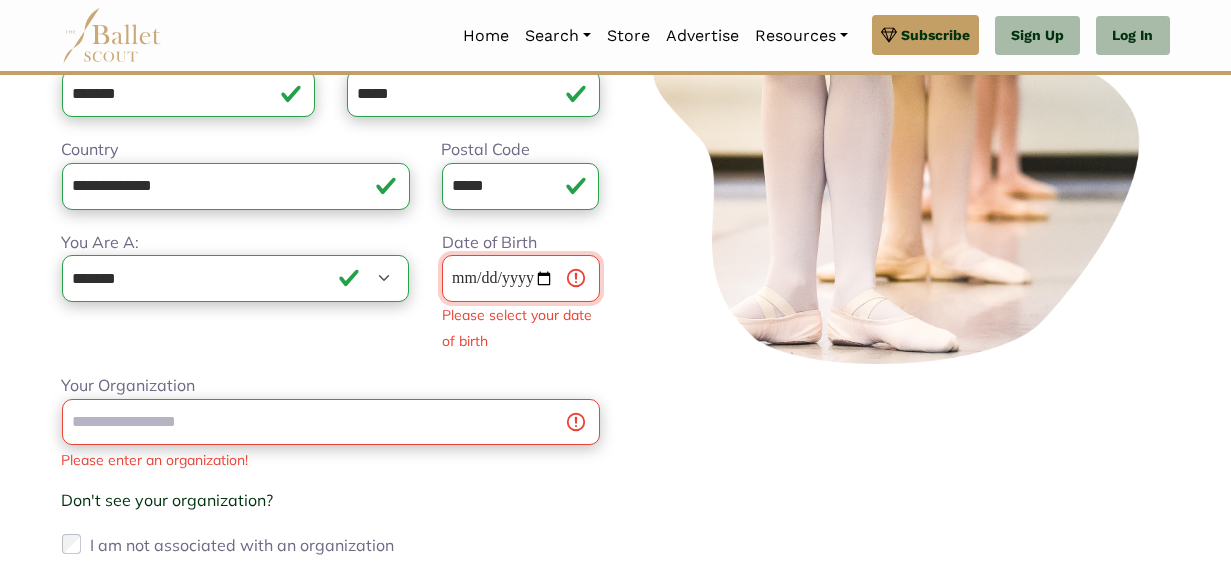 type on "**********" 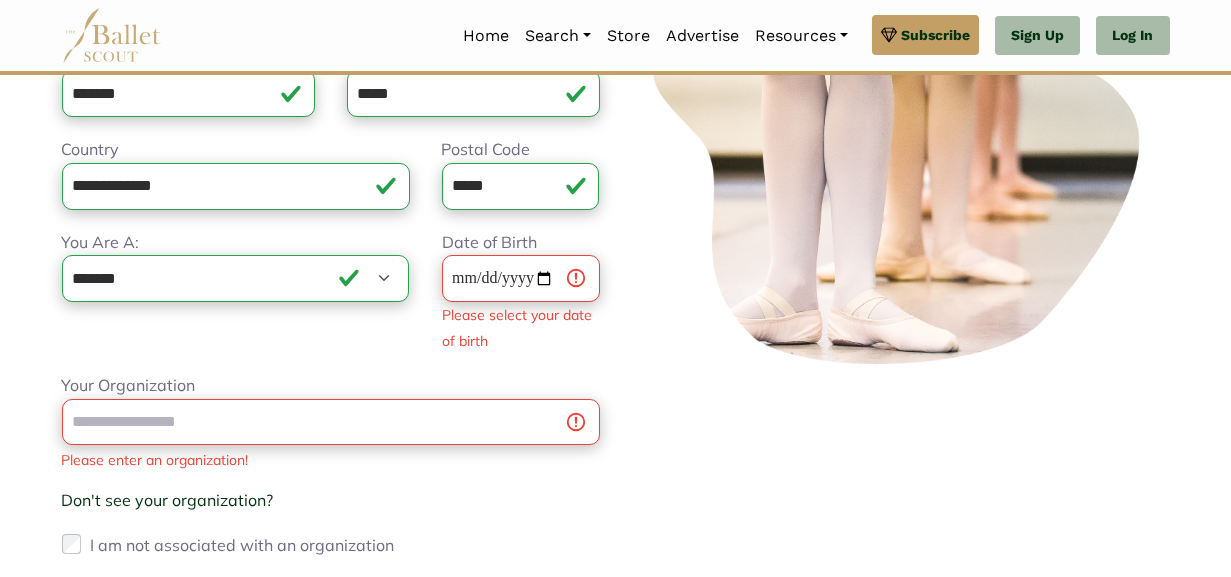 click on "**********" at bounding box center (331, 336) 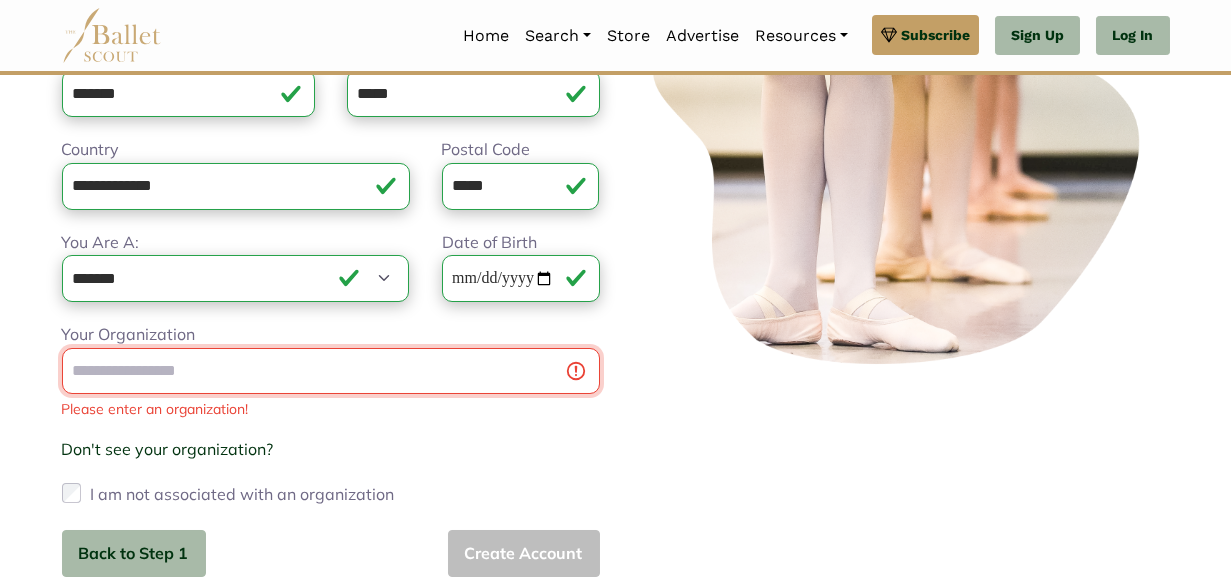 click on "Your Organization" at bounding box center (331, 371) 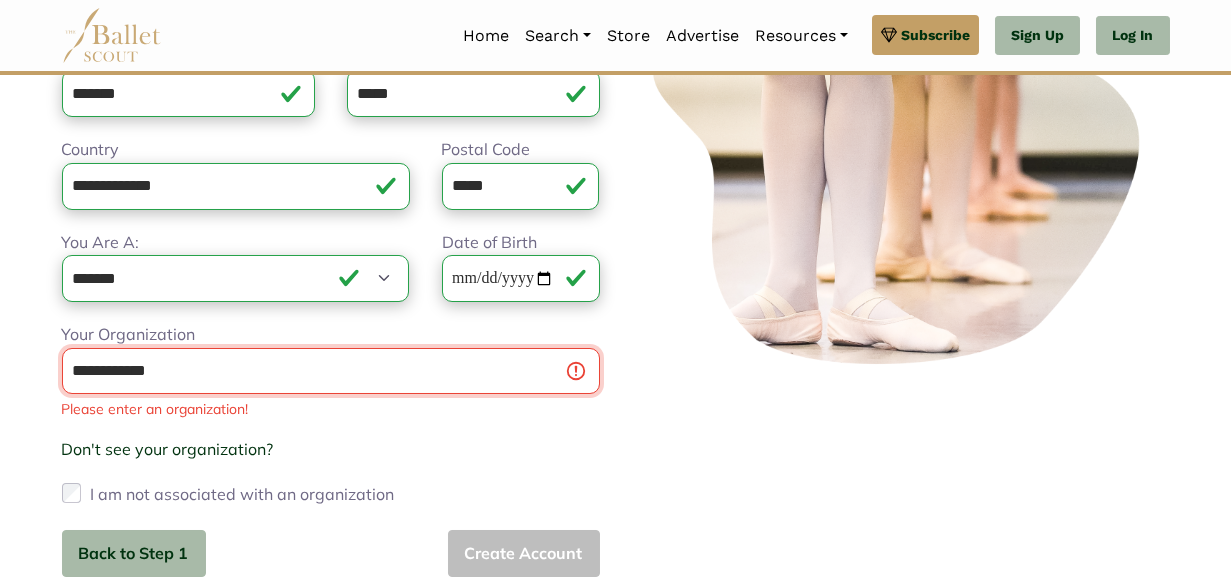 type on "**********" 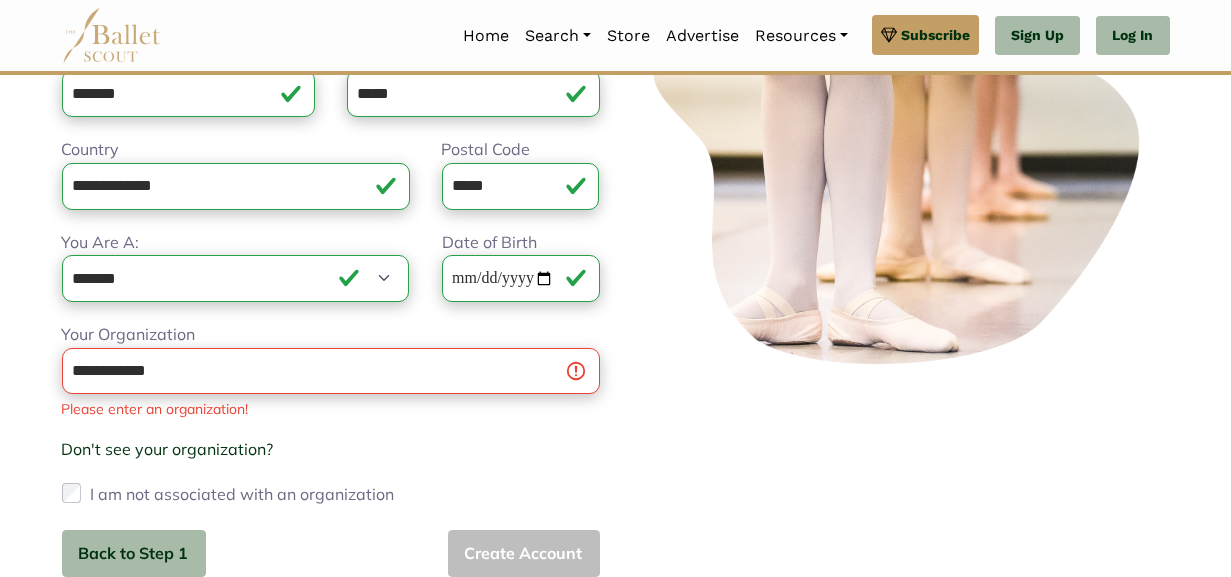 click on "Please enter an organization!" at bounding box center [331, 409] 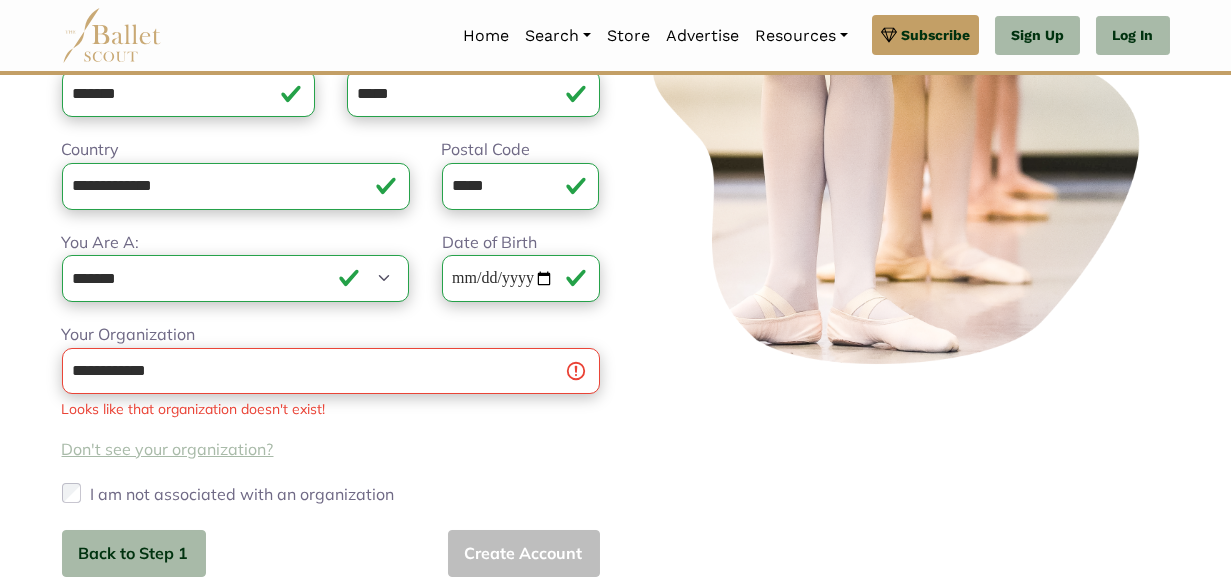 click on "Don't see your organization?" at bounding box center (168, 449) 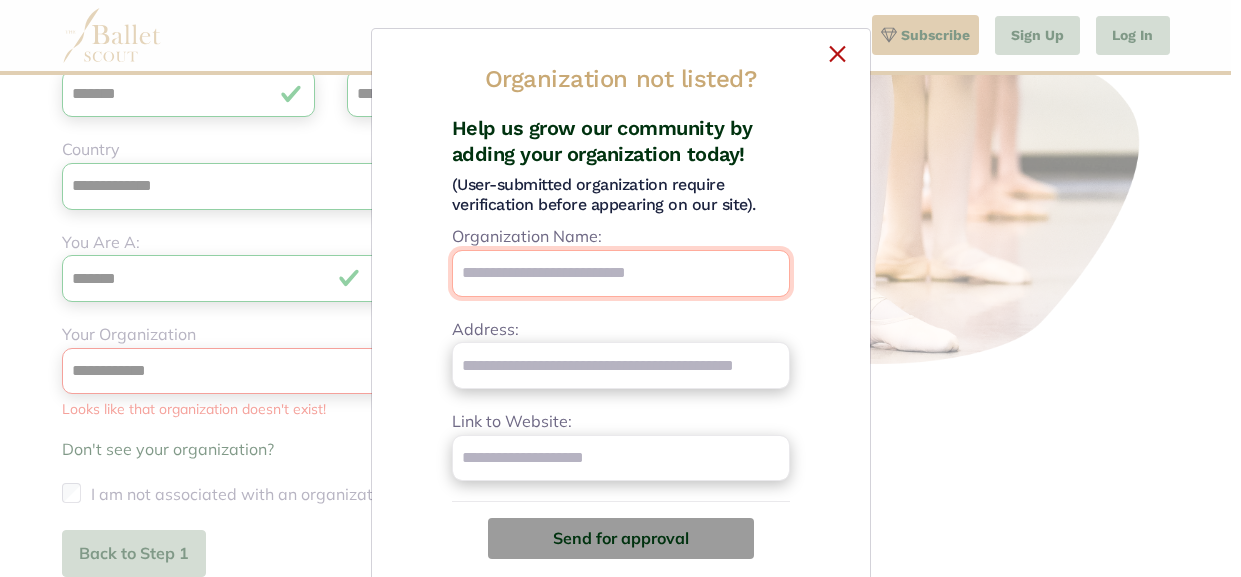 click on "Organization Name:" at bounding box center [621, 273] 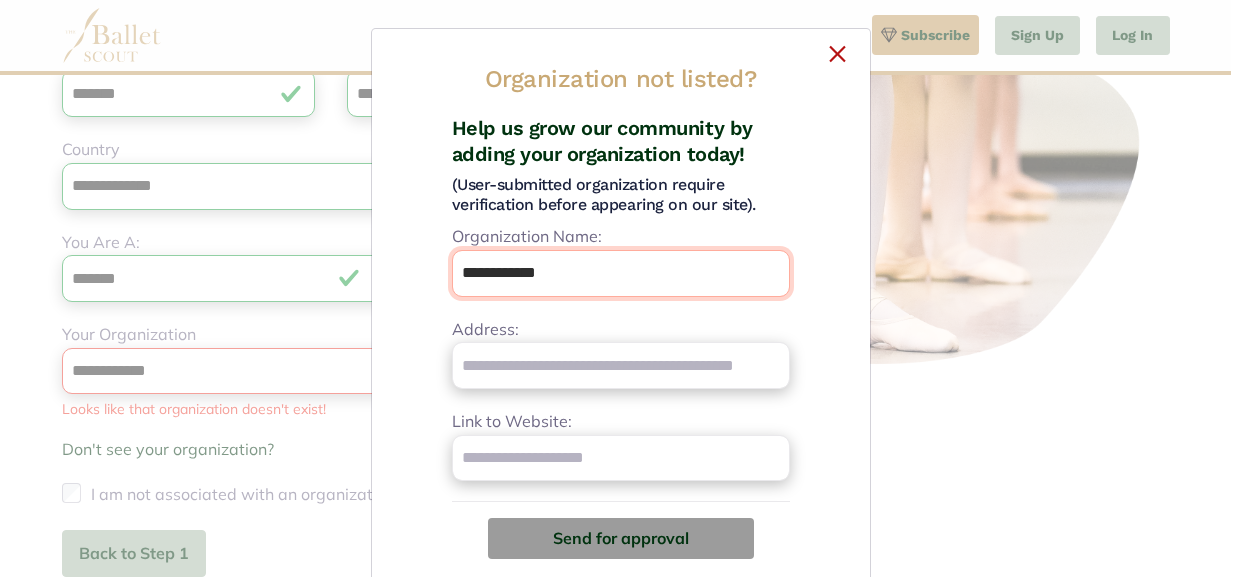 type on "**********" 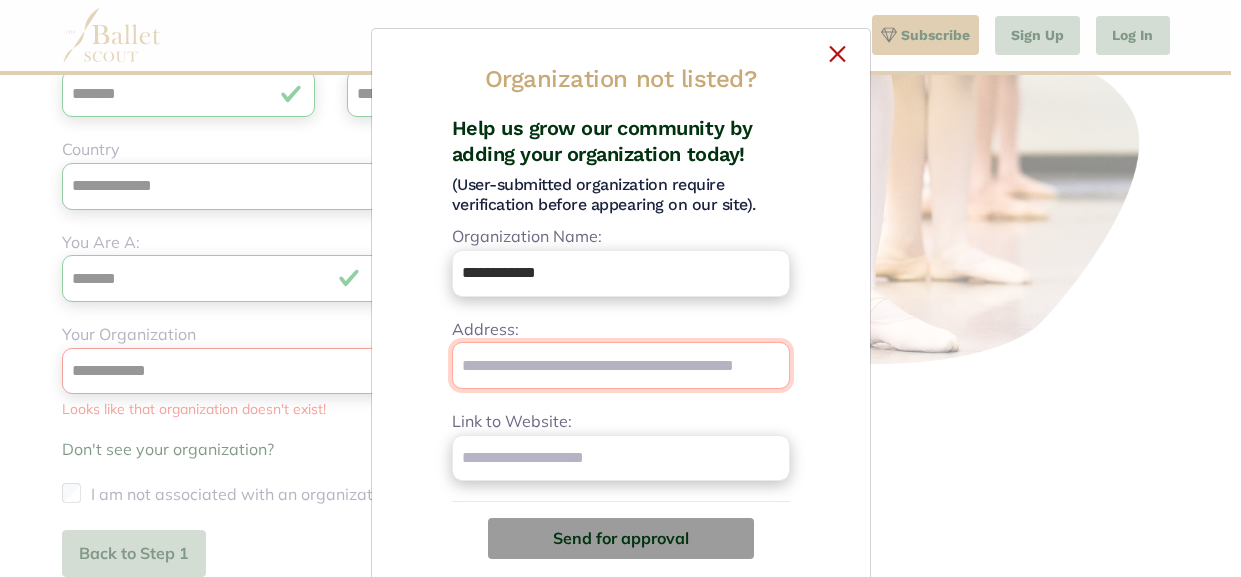 click on "Address:" at bounding box center [621, 365] 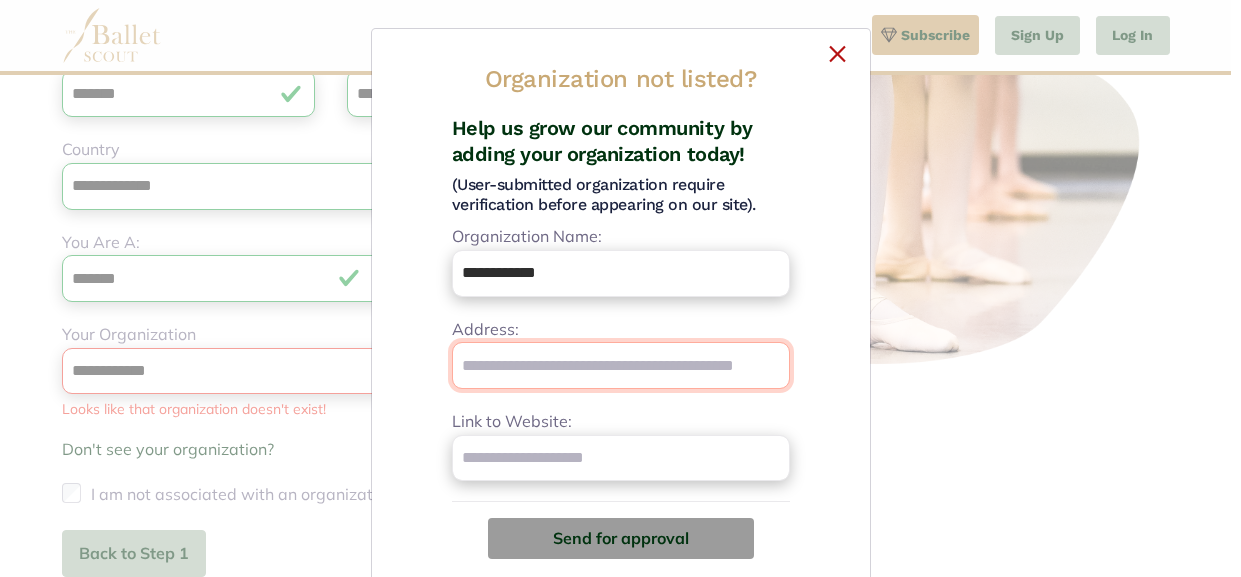 paste on "**********" 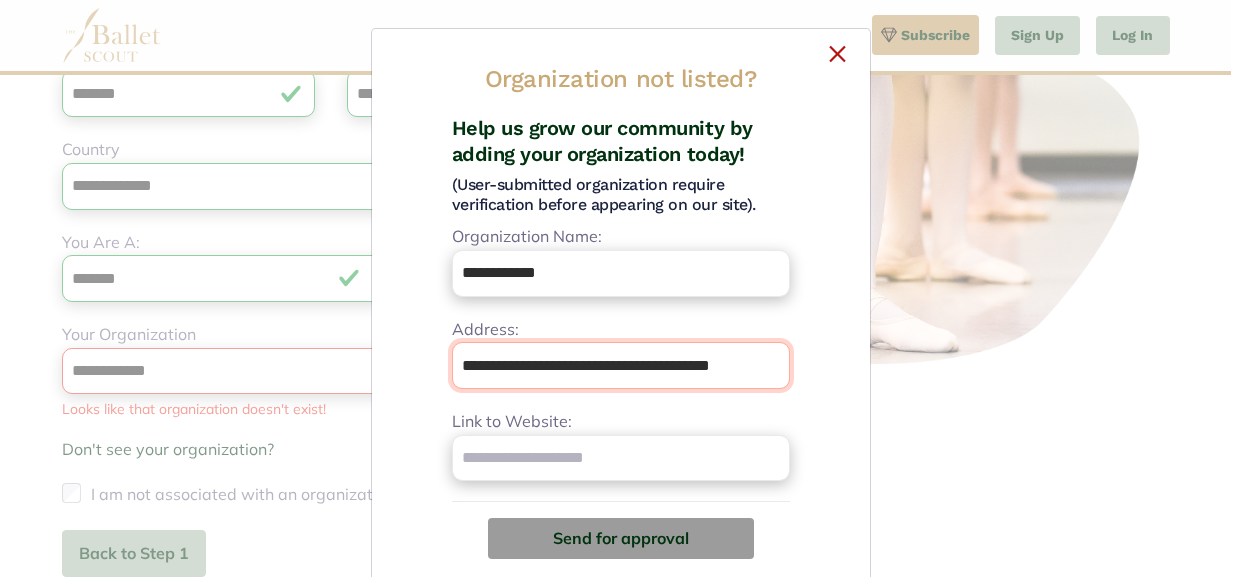 scroll, scrollTop: 0, scrollLeft: 21, axis: horizontal 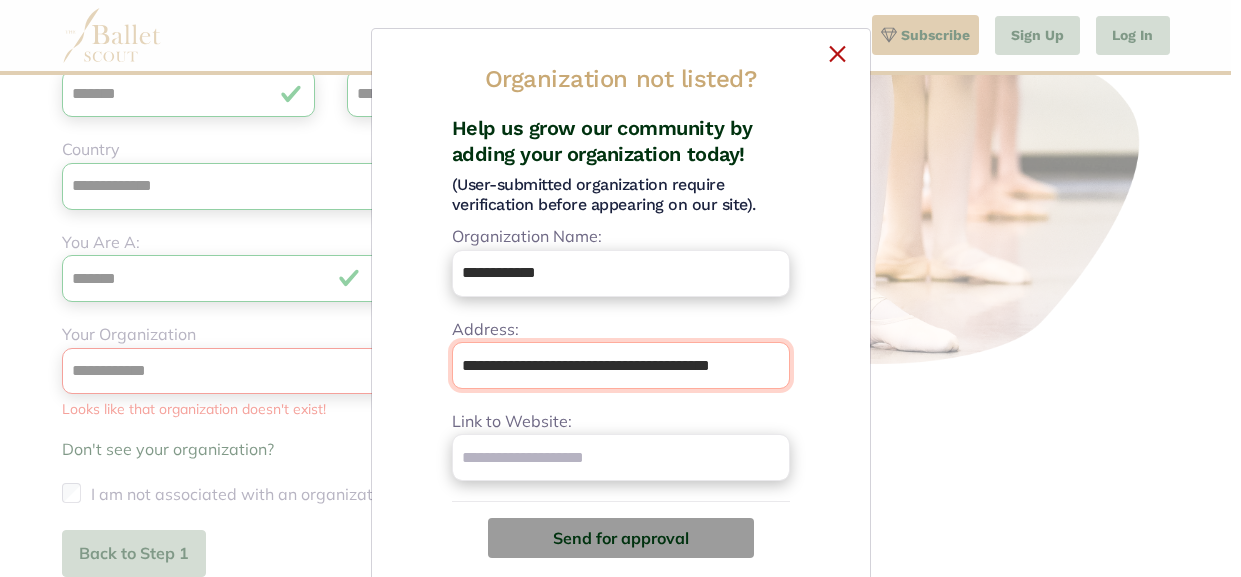 type on "**********" 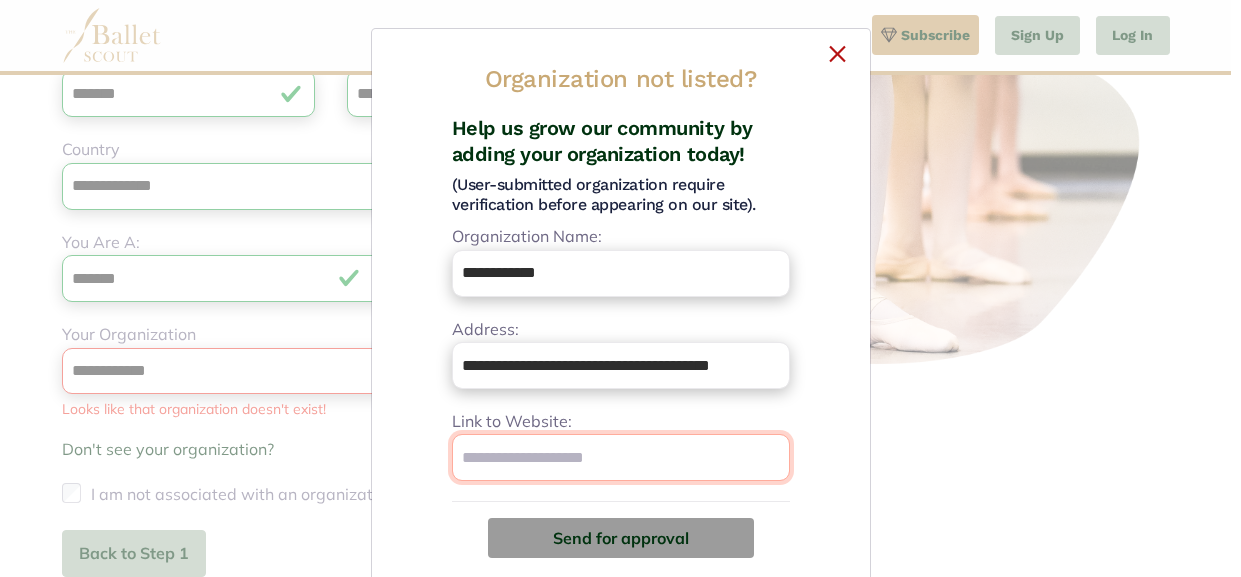 click on "Link to Website:" at bounding box center [621, 457] 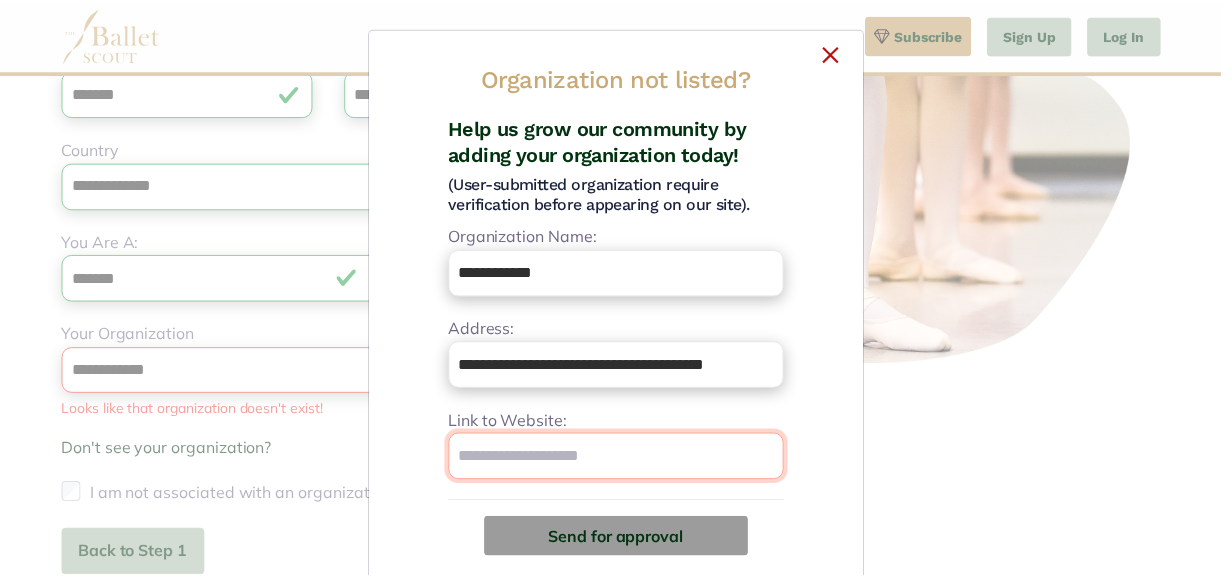 scroll, scrollTop: 0, scrollLeft: 0, axis: both 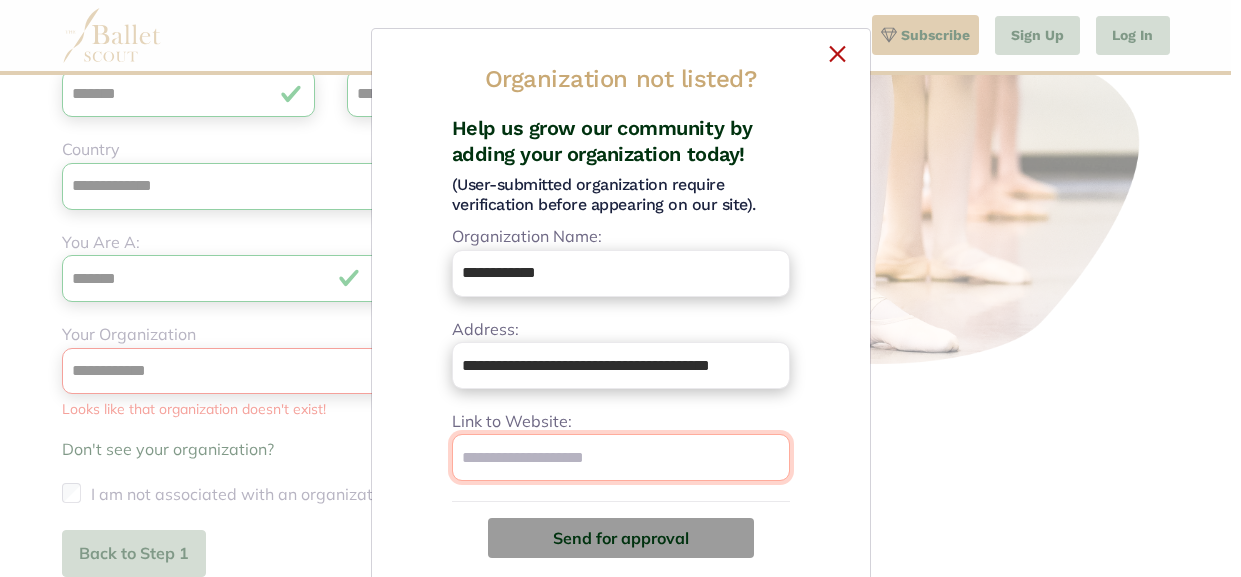 paste on "**********" 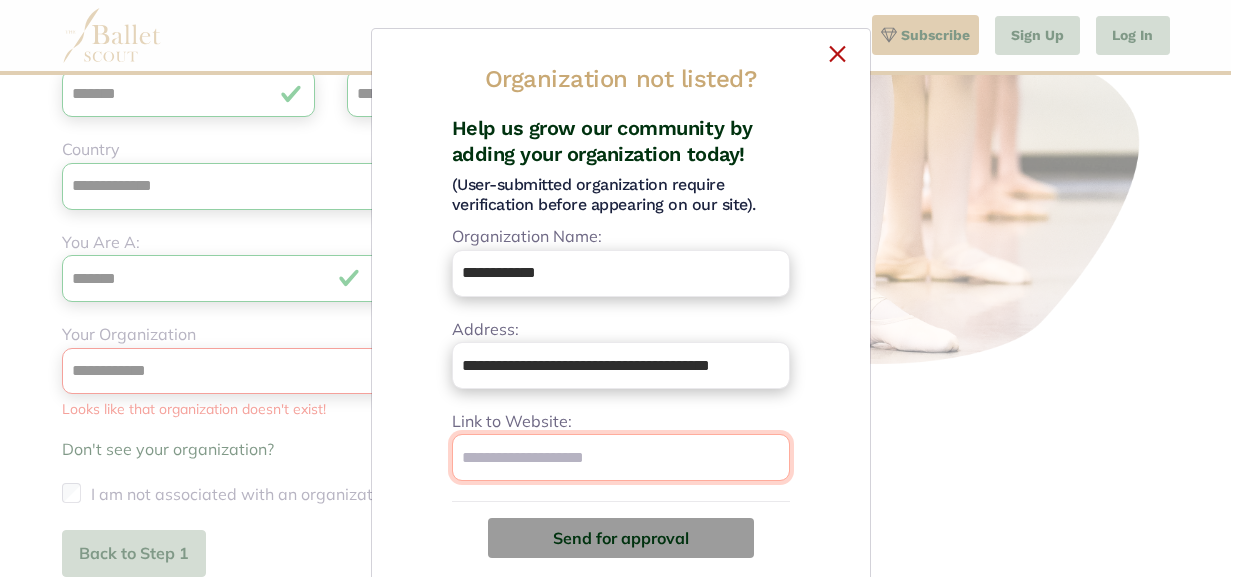 type on "**********" 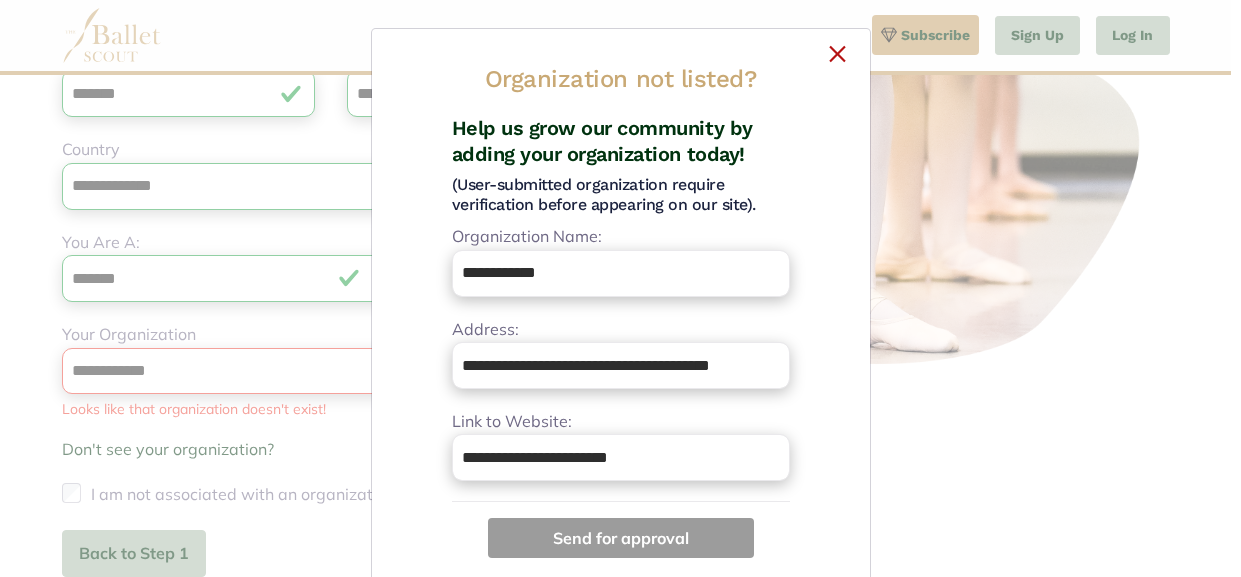 click on "Send for approval" at bounding box center (621, 538) 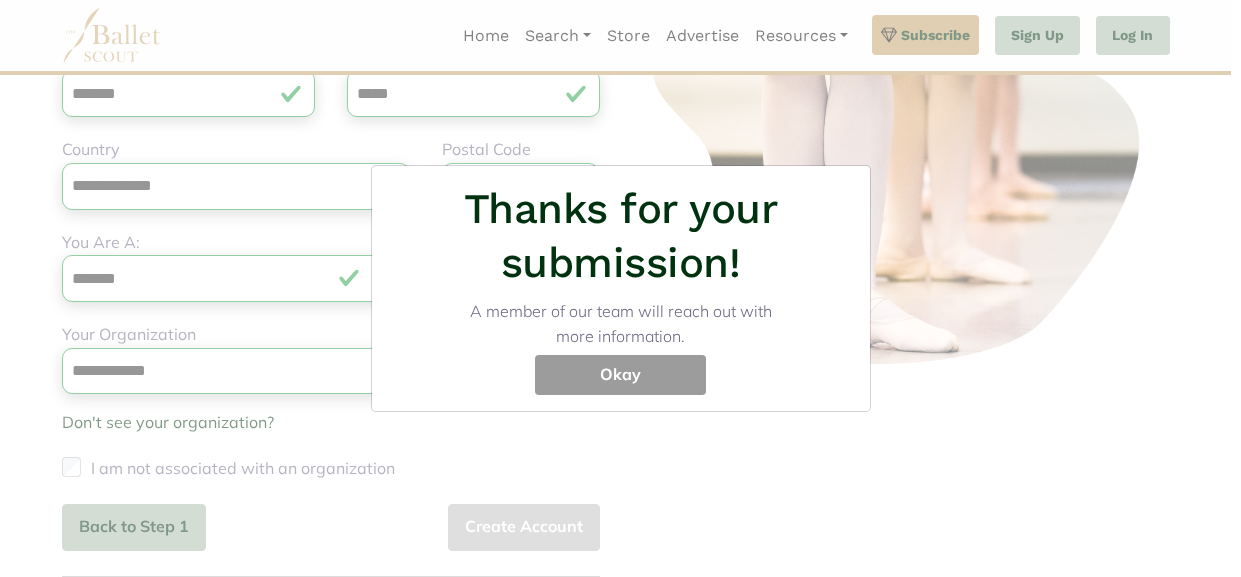 click on "Okay" at bounding box center (620, 375) 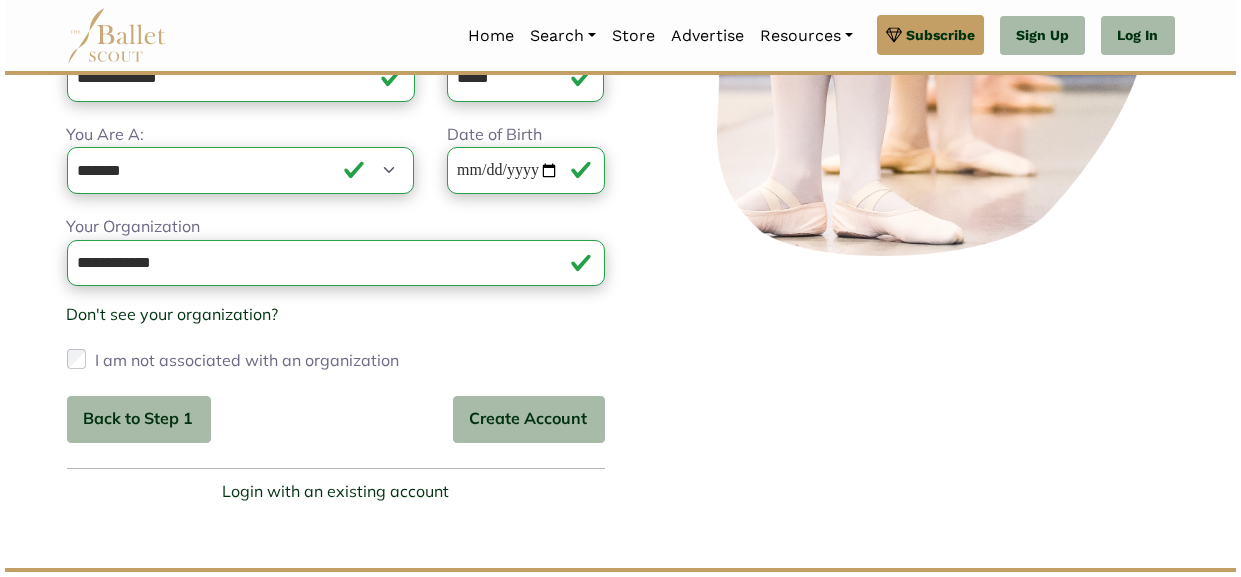 scroll, scrollTop: 382, scrollLeft: 0, axis: vertical 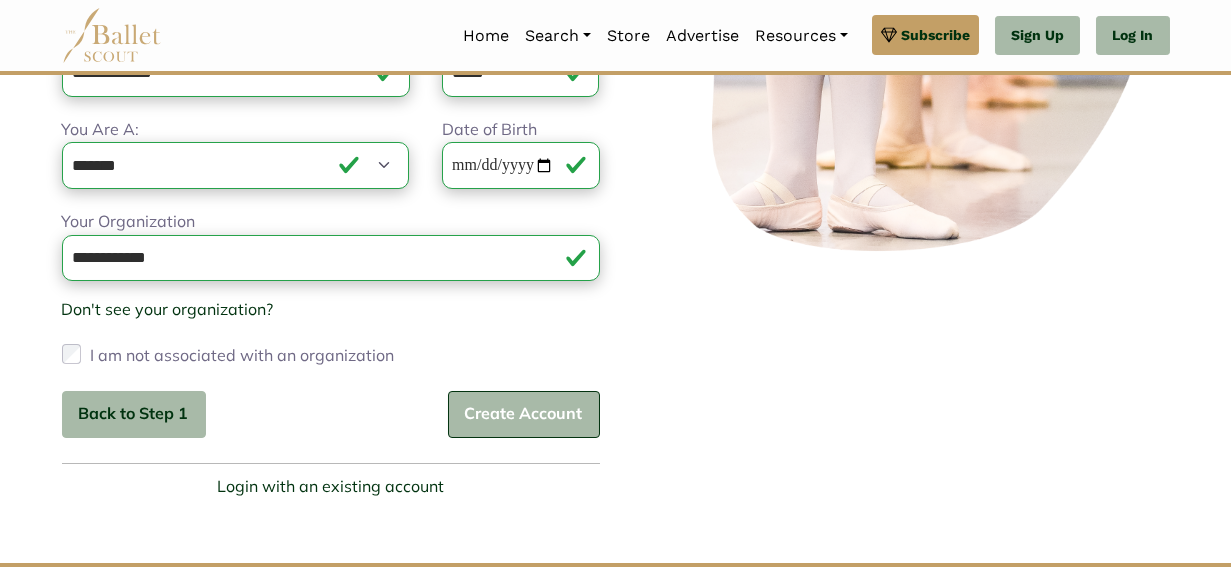 click on "Create Account" at bounding box center [524, 414] 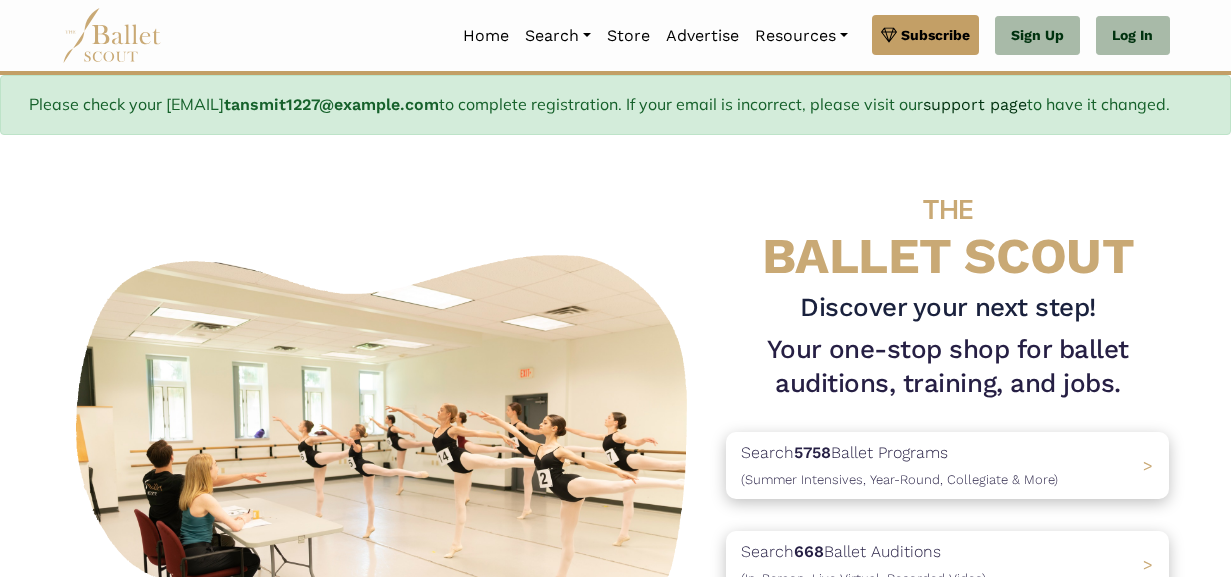 scroll, scrollTop: 0, scrollLeft: 0, axis: both 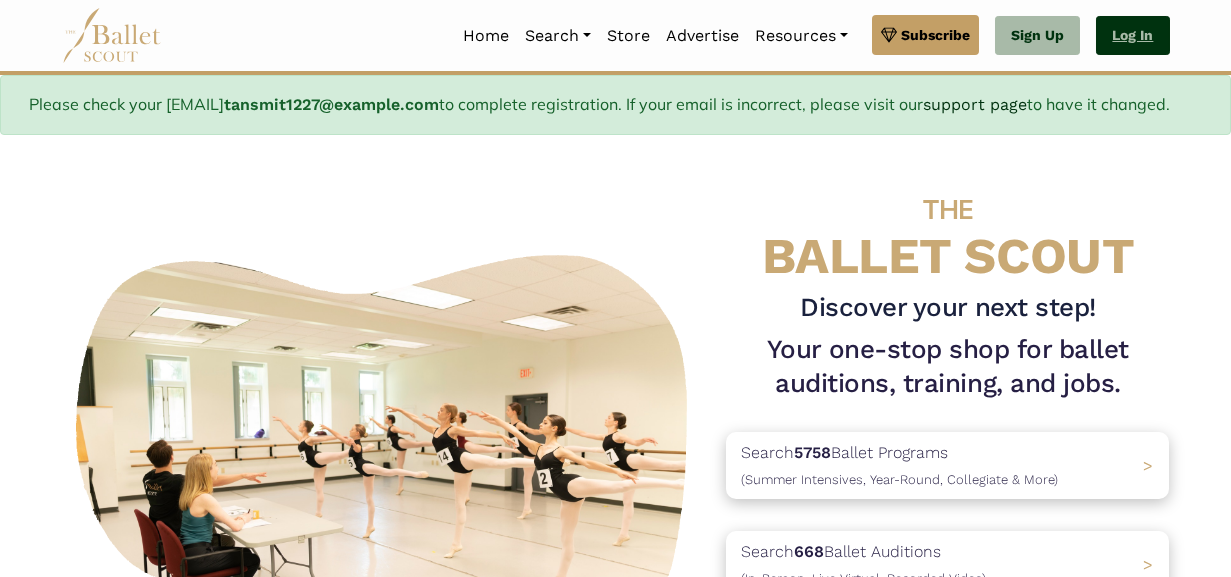 click on "Log In" at bounding box center [1132, 36] 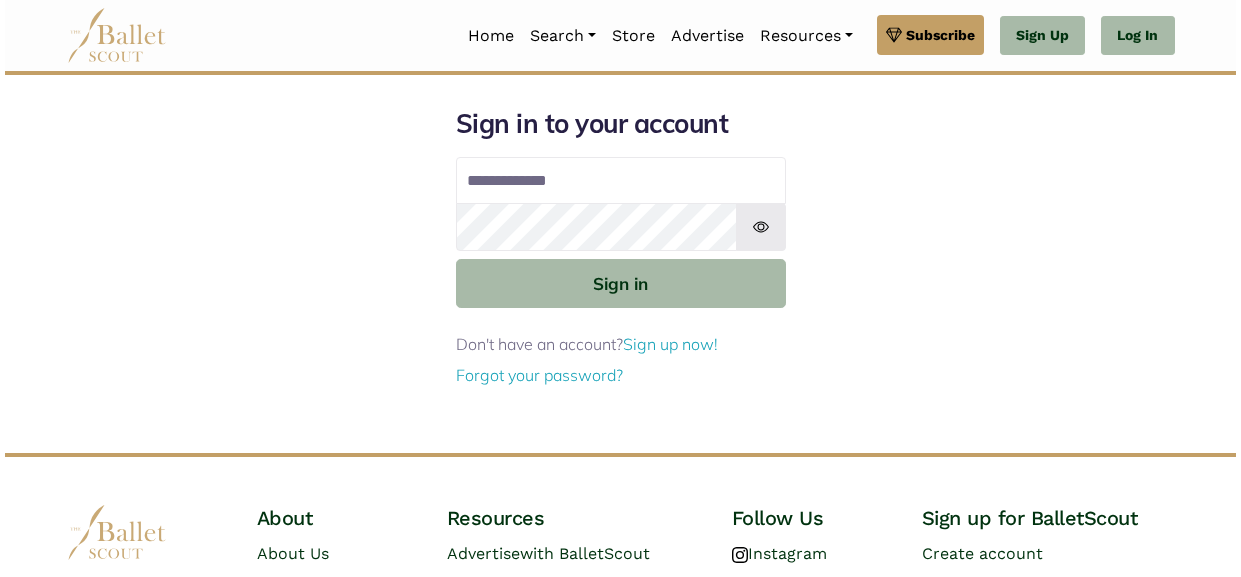 scroll, scrollTop: 0, scrollLeft: 0, axis: both 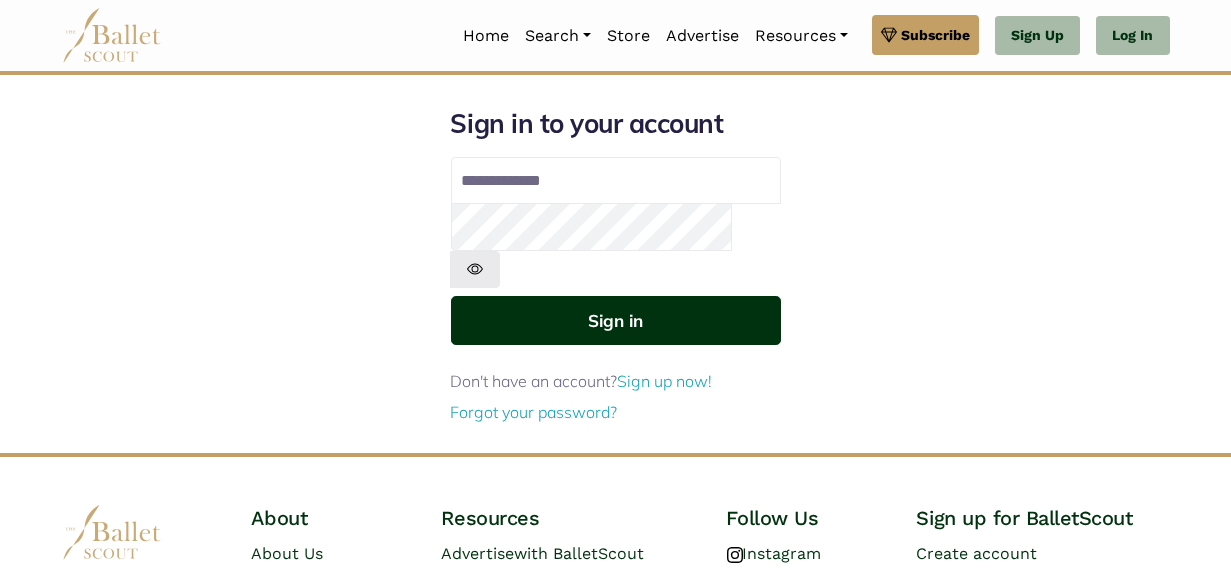 type on "**********" 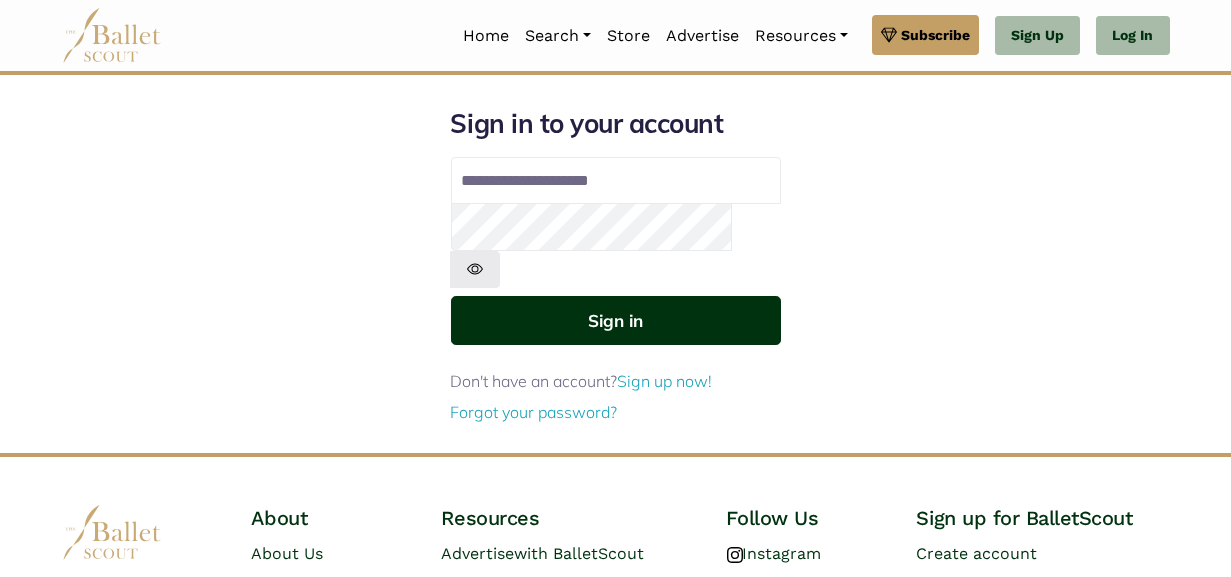 click on "Sign in" at bounding box center (616, 320) 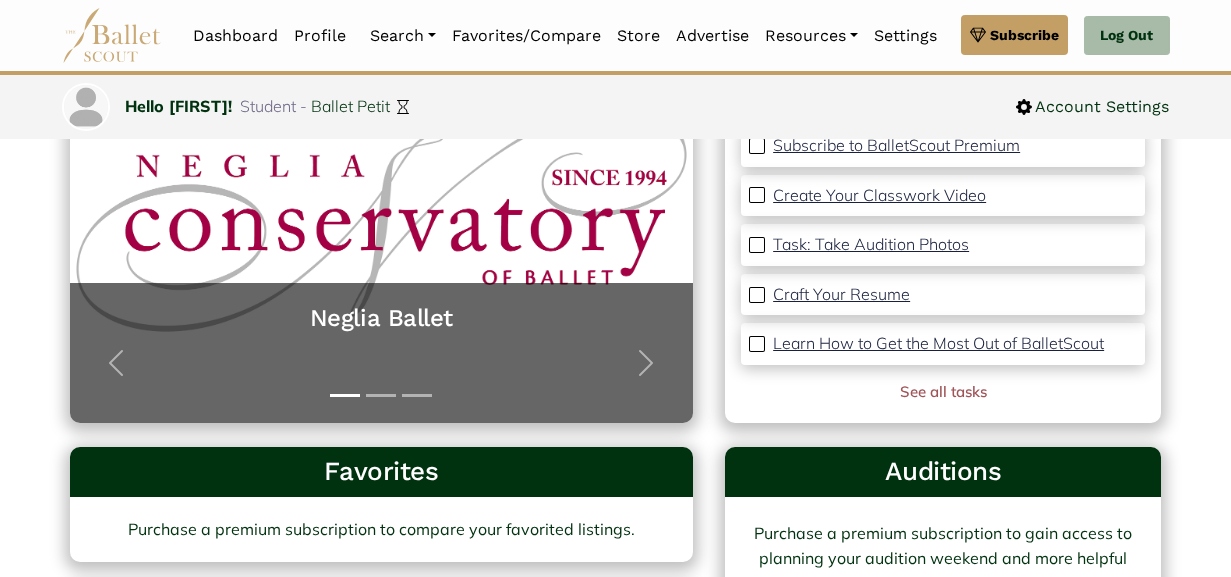 scroll, scrollTop: 297, scrollLeft: 0, axis: vertical 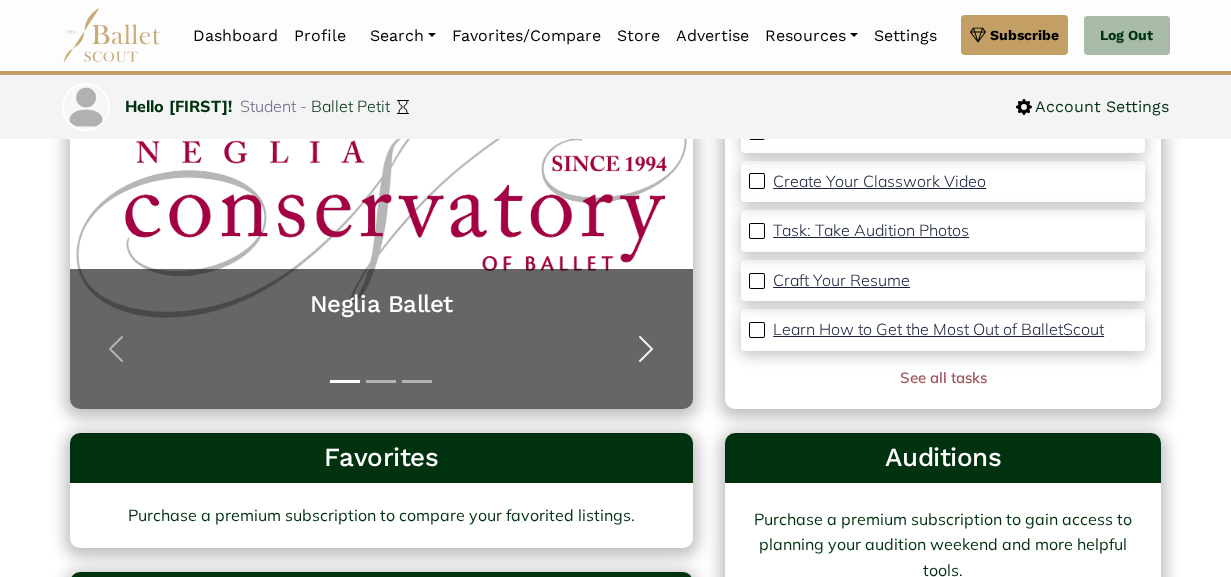 click at bounding box center [646, 349] 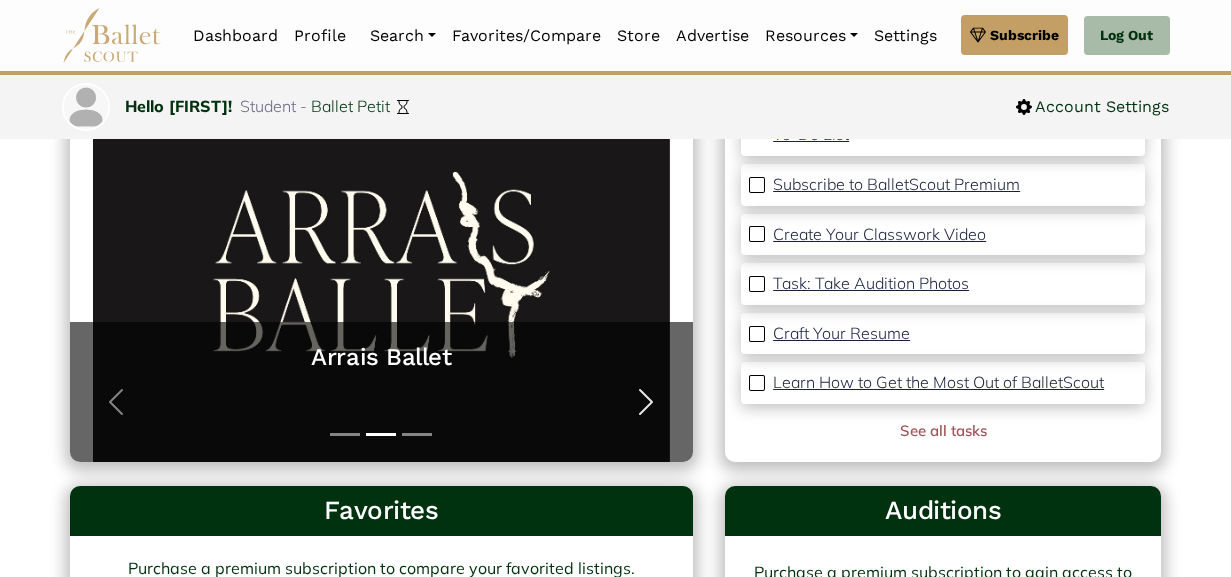 scroll, scrollTop: 191, scrollLeft: 0, axis: vertical 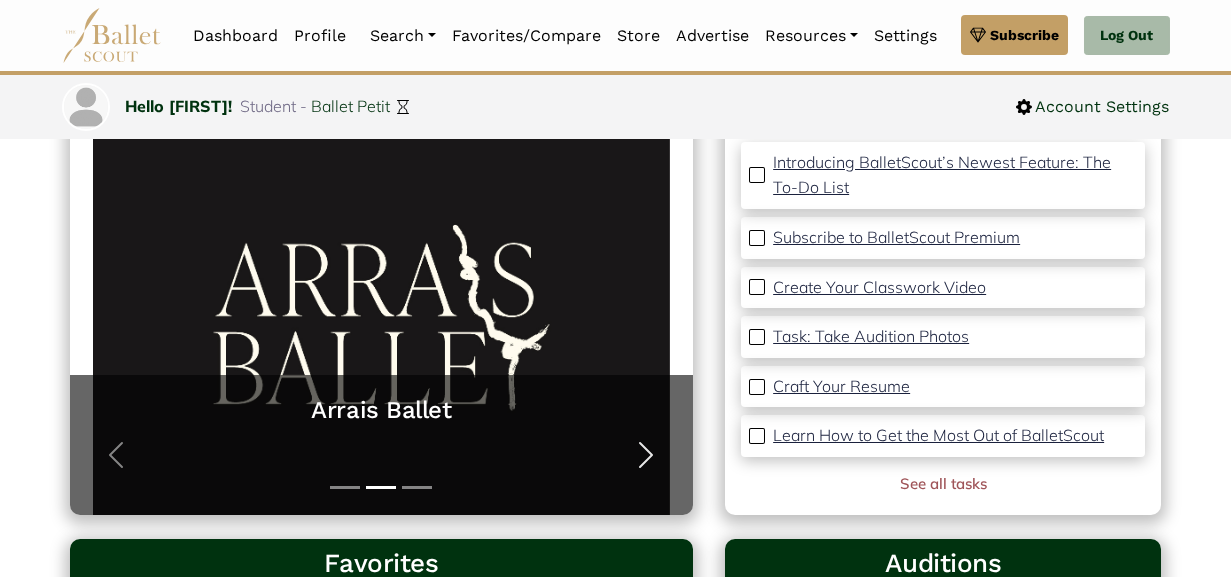 click at bounding box center (646, 455) 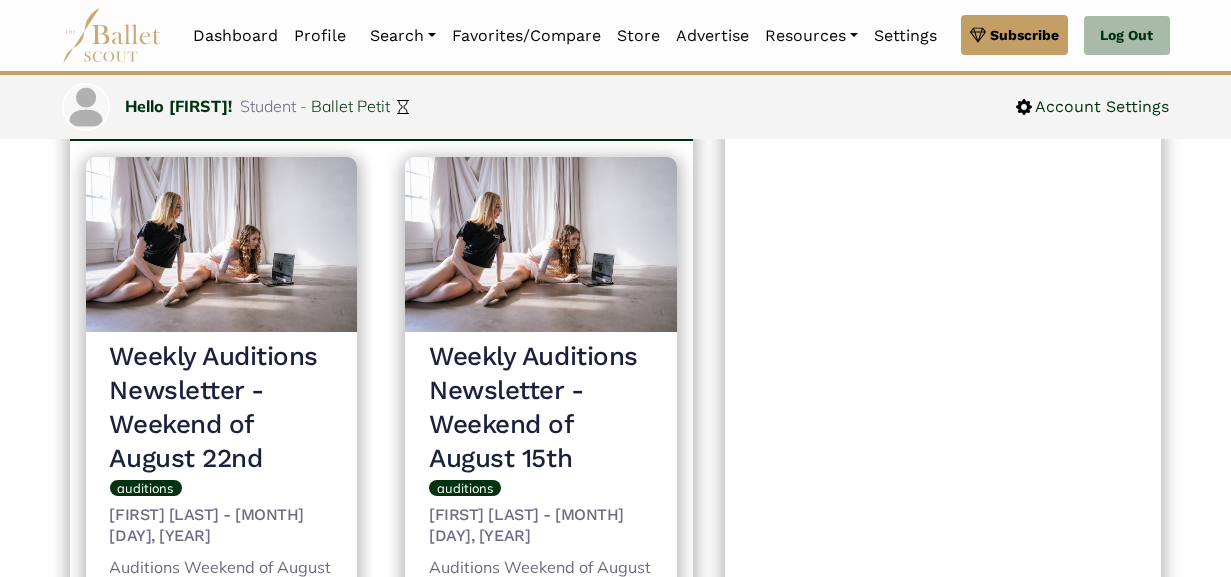 scroll, scrollTop: 784, scrollLeft: 0, axis: vertical 